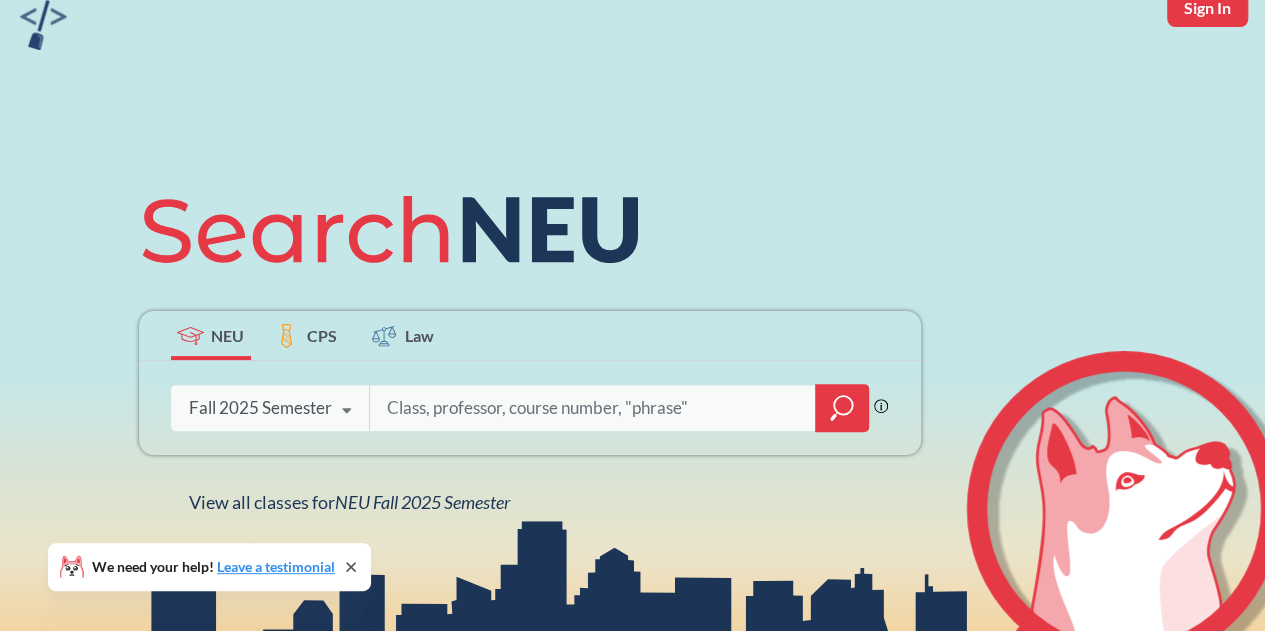 scroll, scrollTop: 96, scrollLeft: 0, axis: vertical 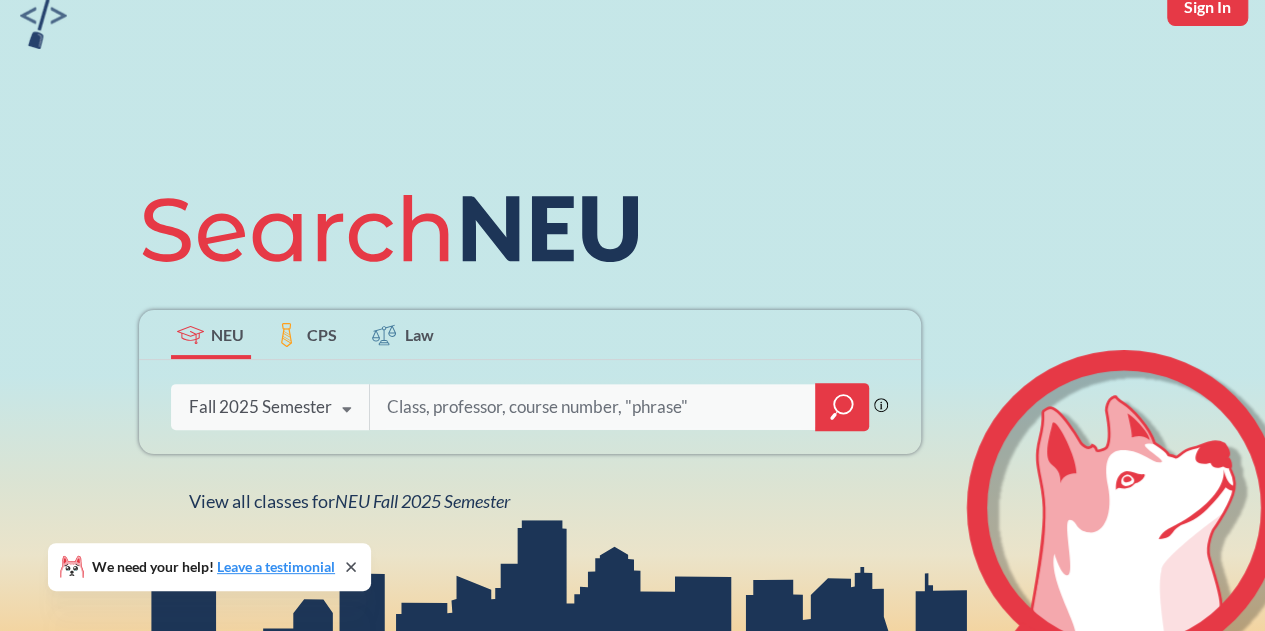 click on "Fall 2025 Semester" at bounding box center [260, 407] 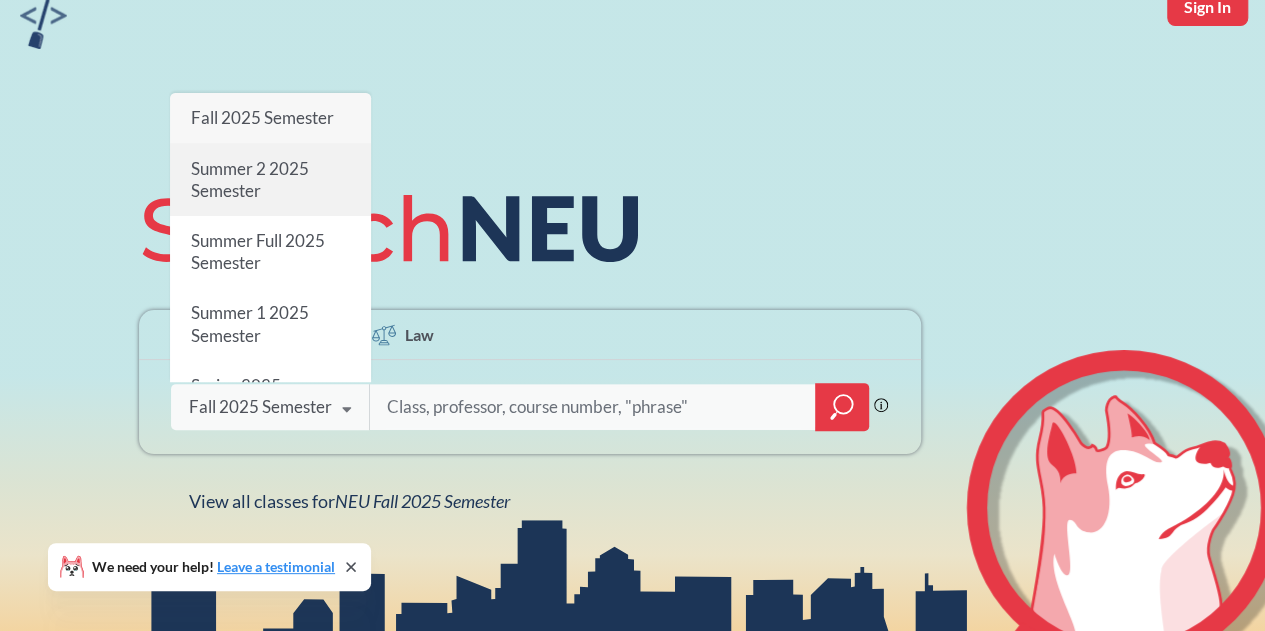 click on "Summer 2 2025 Semester" at bounding box center [249, 179] 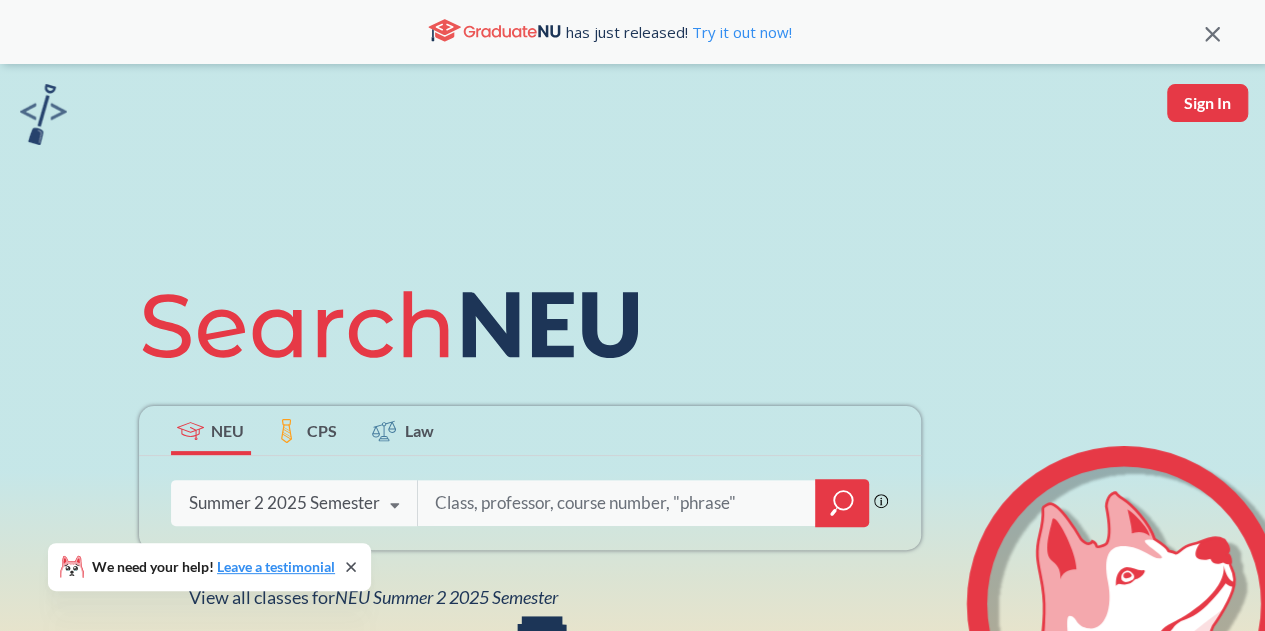 click at bounding box center (617, 503) 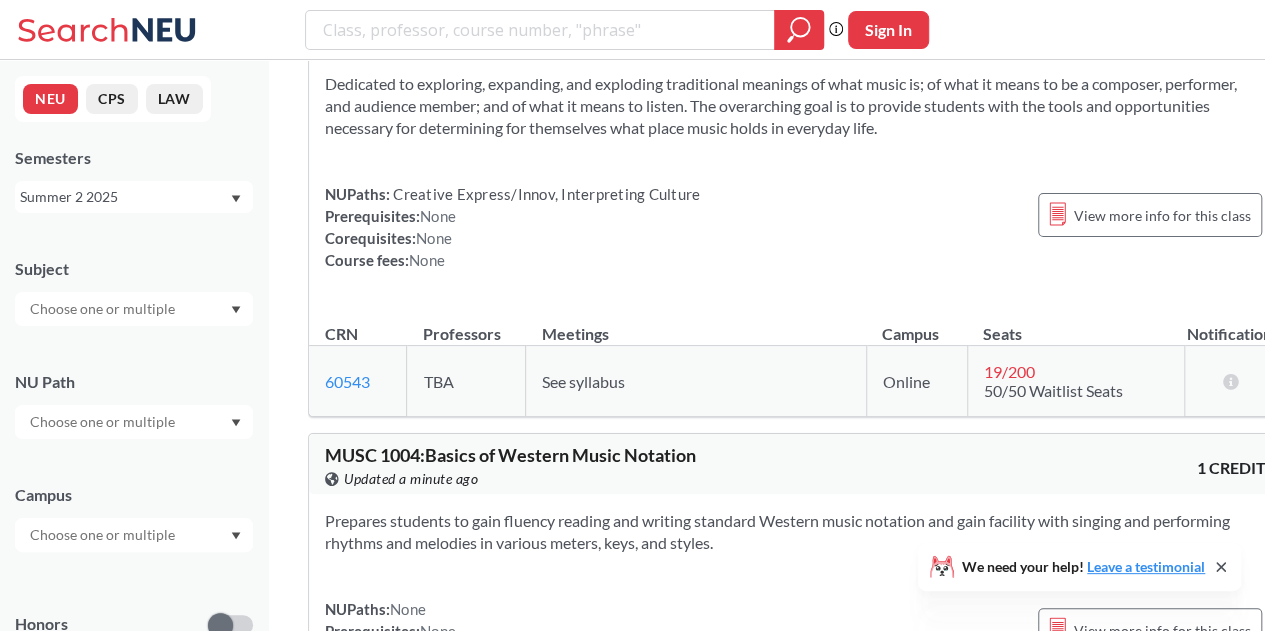 scroll, scrollTop: 0, scrollLeft: 0, axis: both 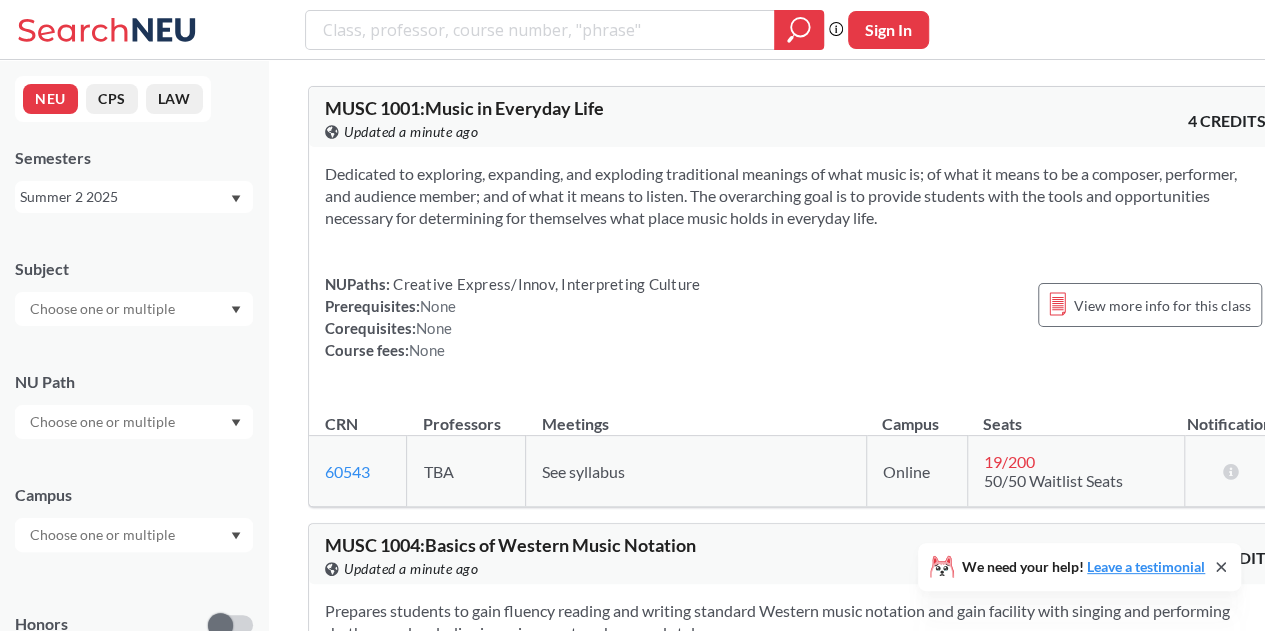 click at bounding box center [104, 309] 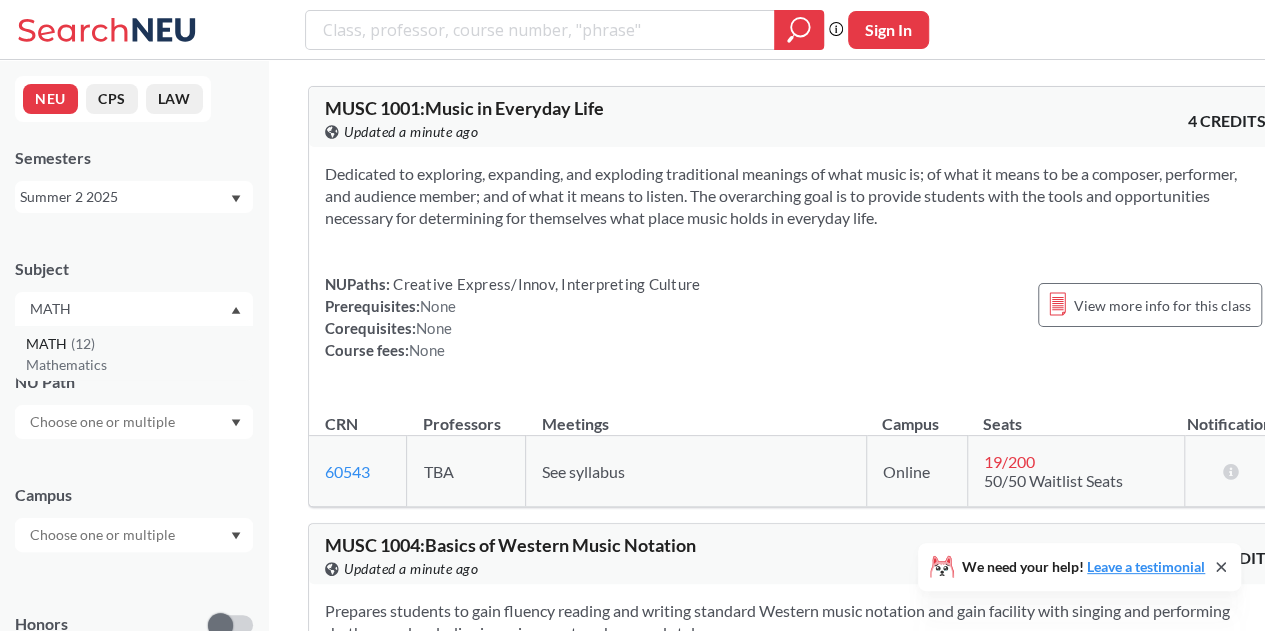 type on "MATH" 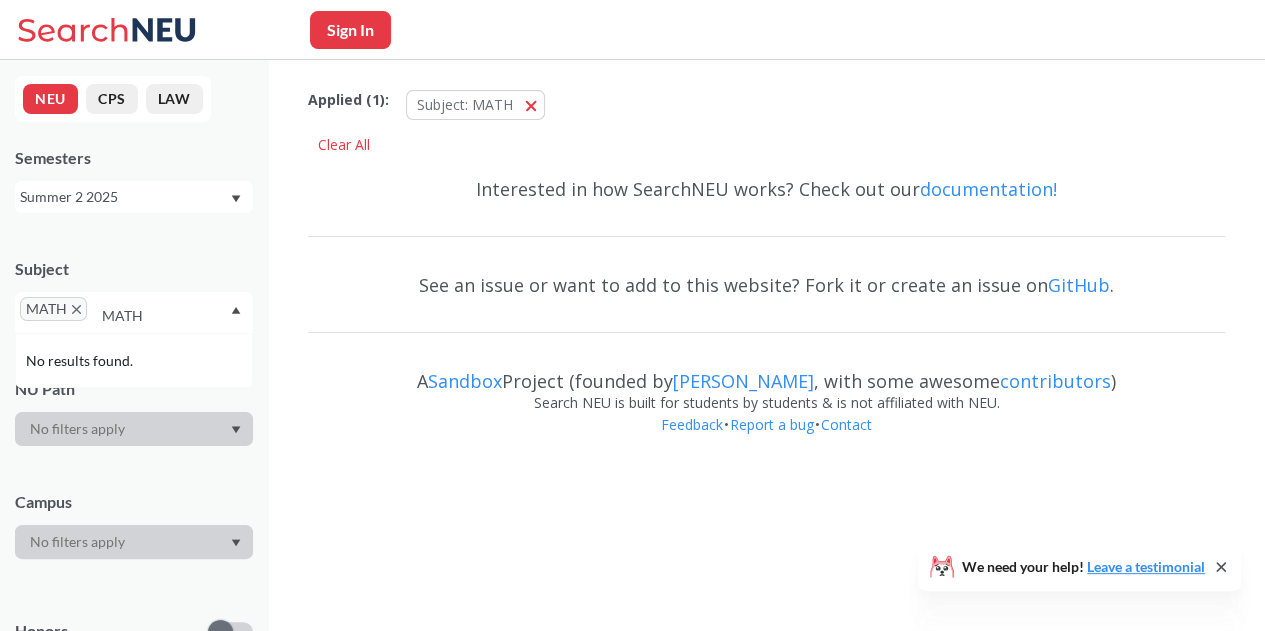 type 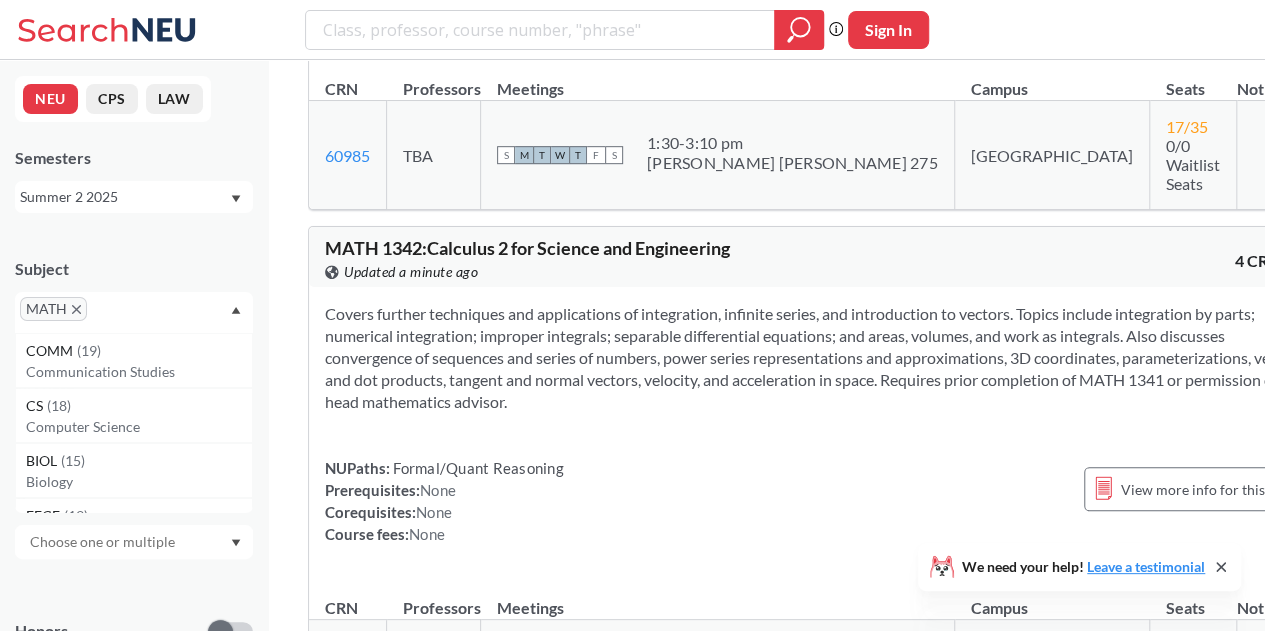 scroll, scrollTop: 492, scrollLeft: 0, axis: vertical 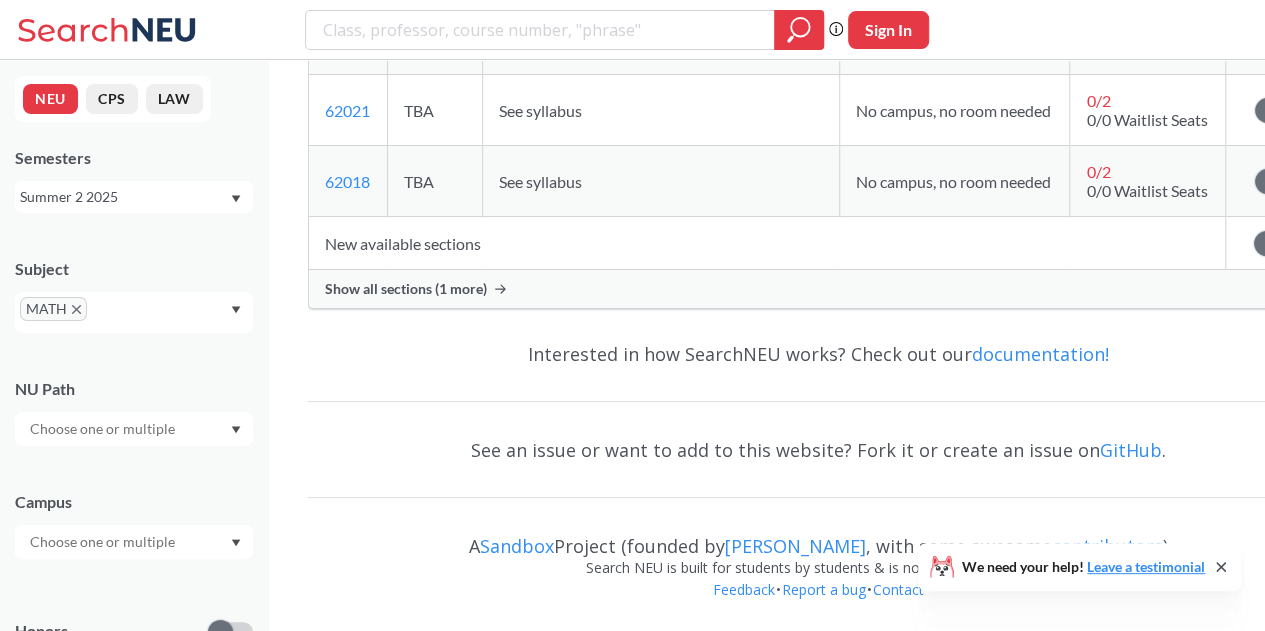 click on "Summer 2 2025" at bounding box center [124, 197] 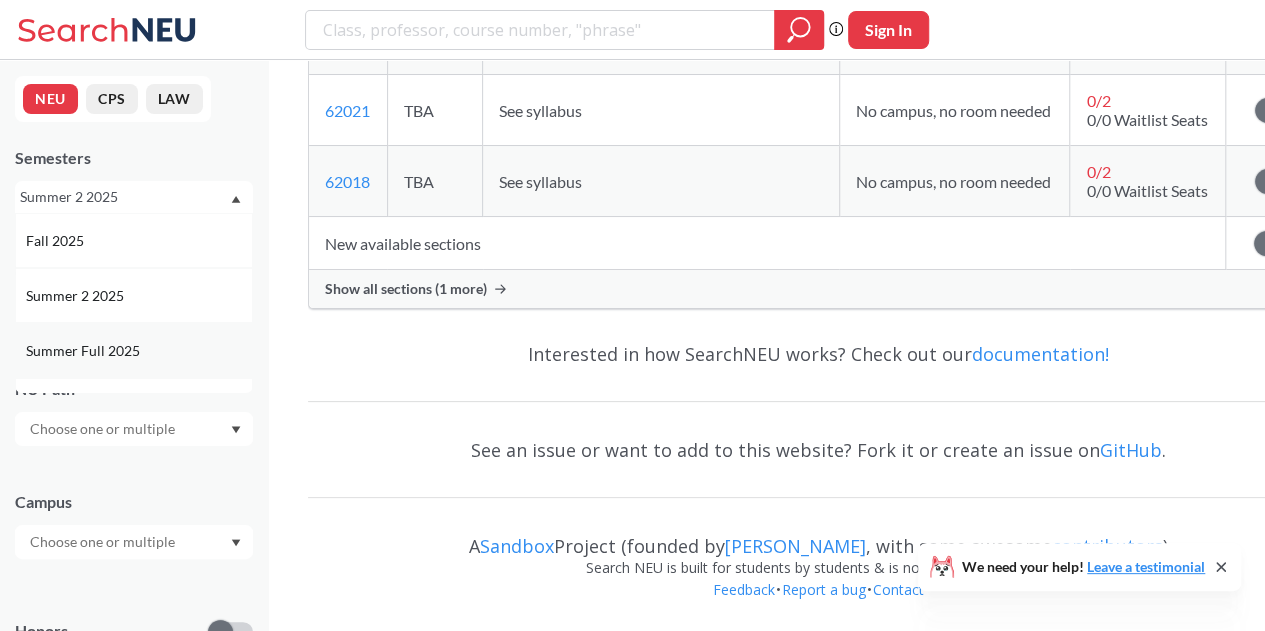 scroll, scrollTop: 69, scrollLeft: 0, axis: vertical 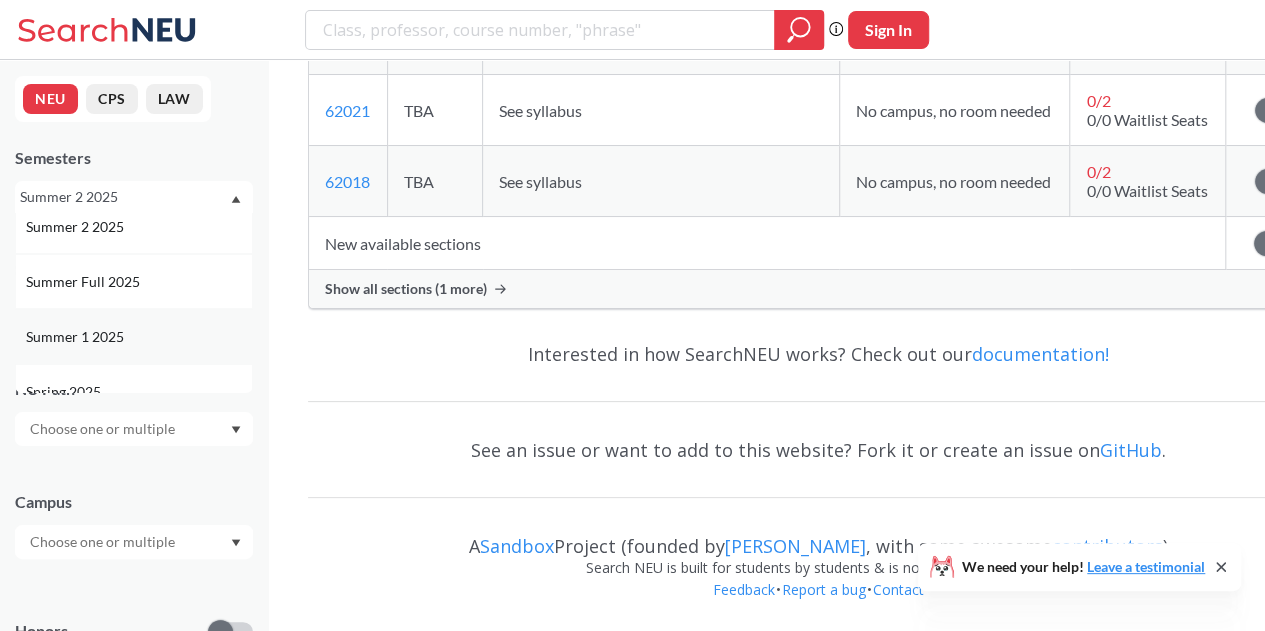 click on "Summer 1 2025" at bounding box center (77, 337) 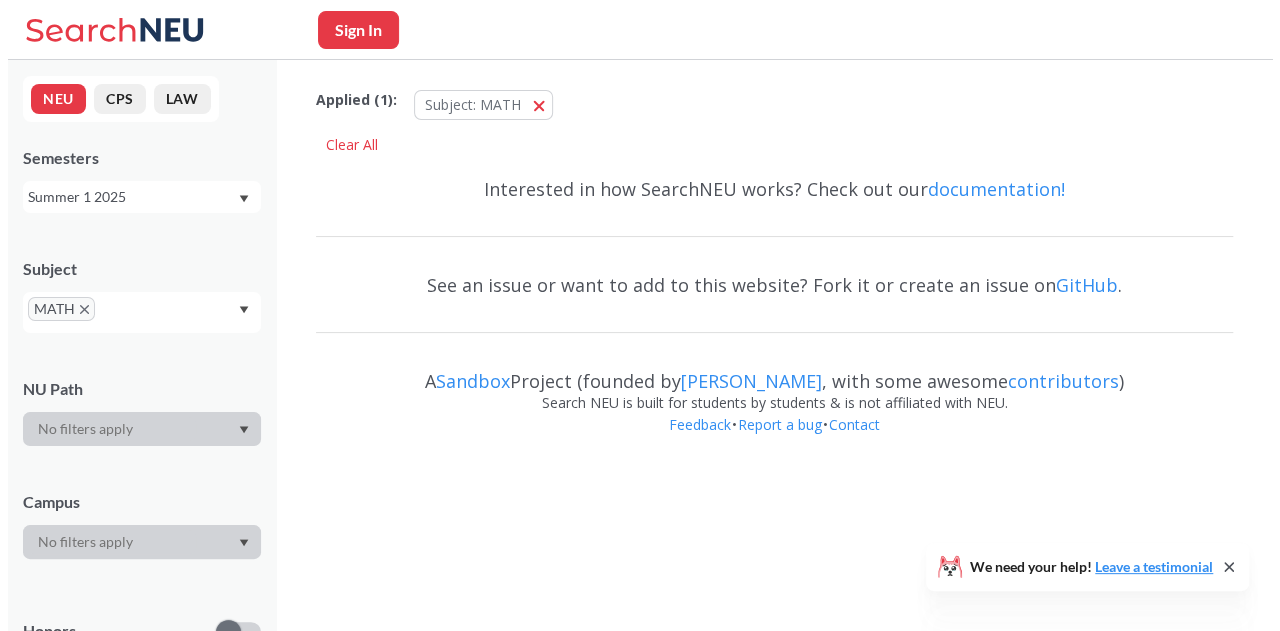 scroll, scrollTop: 0, scrollLeft: 0, axis: both 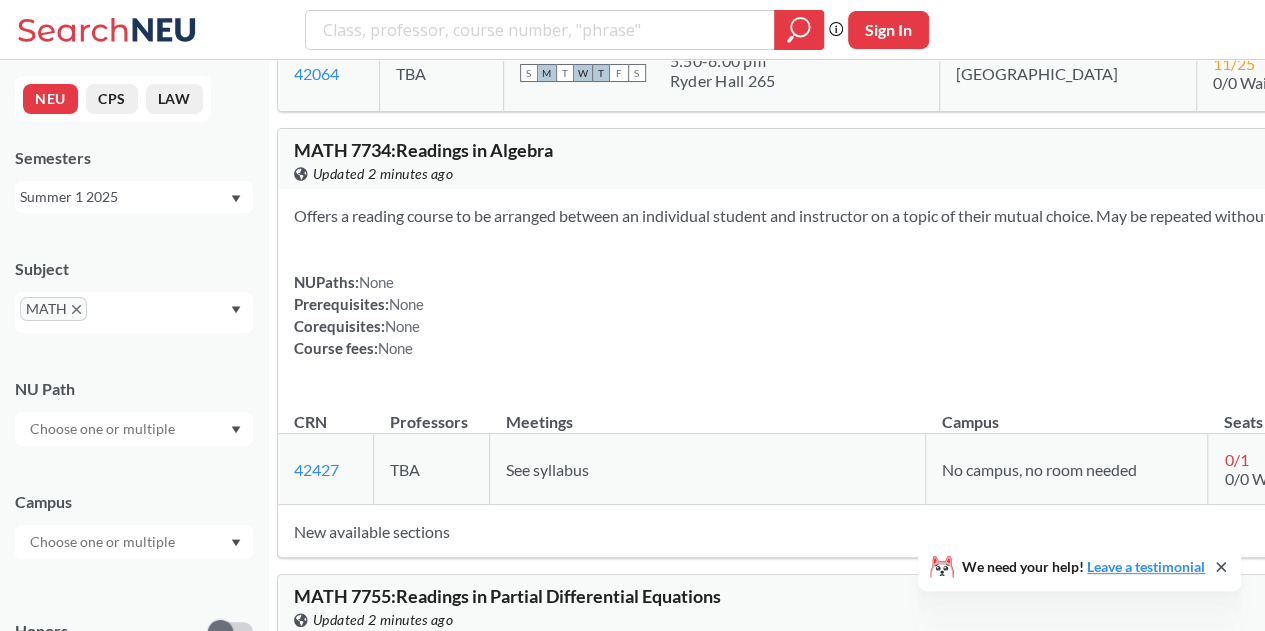 click on "Summer 1 2025" at bounding box center (124, 197) 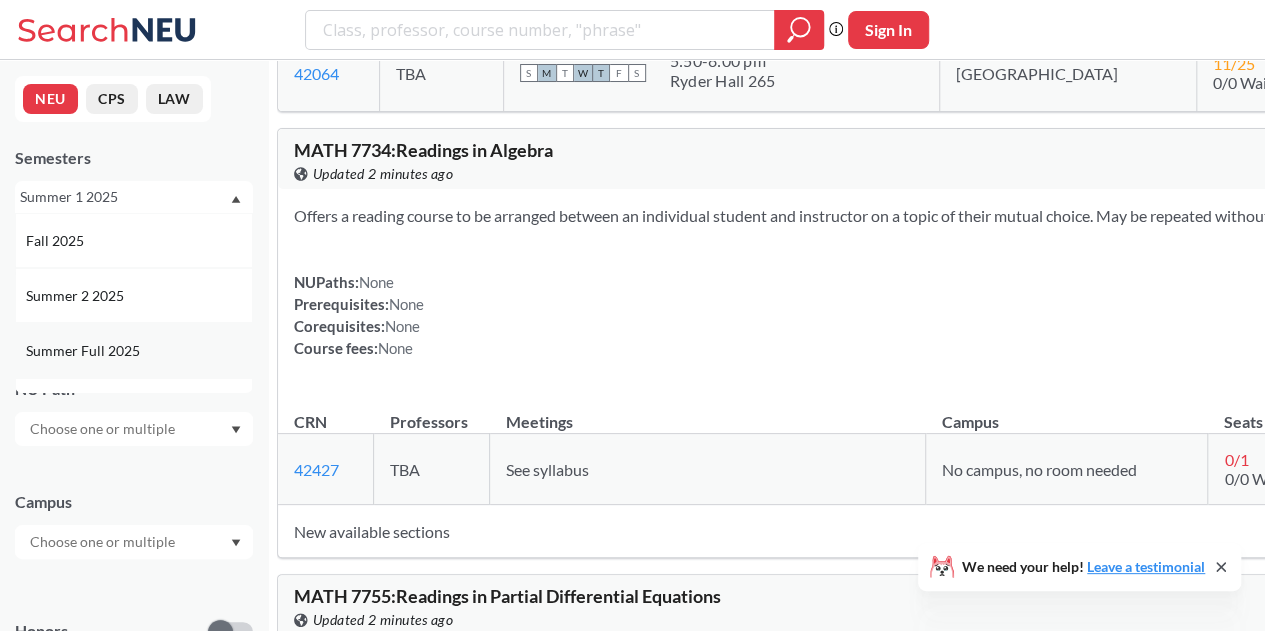 click on "Summer Full 2025" at bounding box center (85, 351) 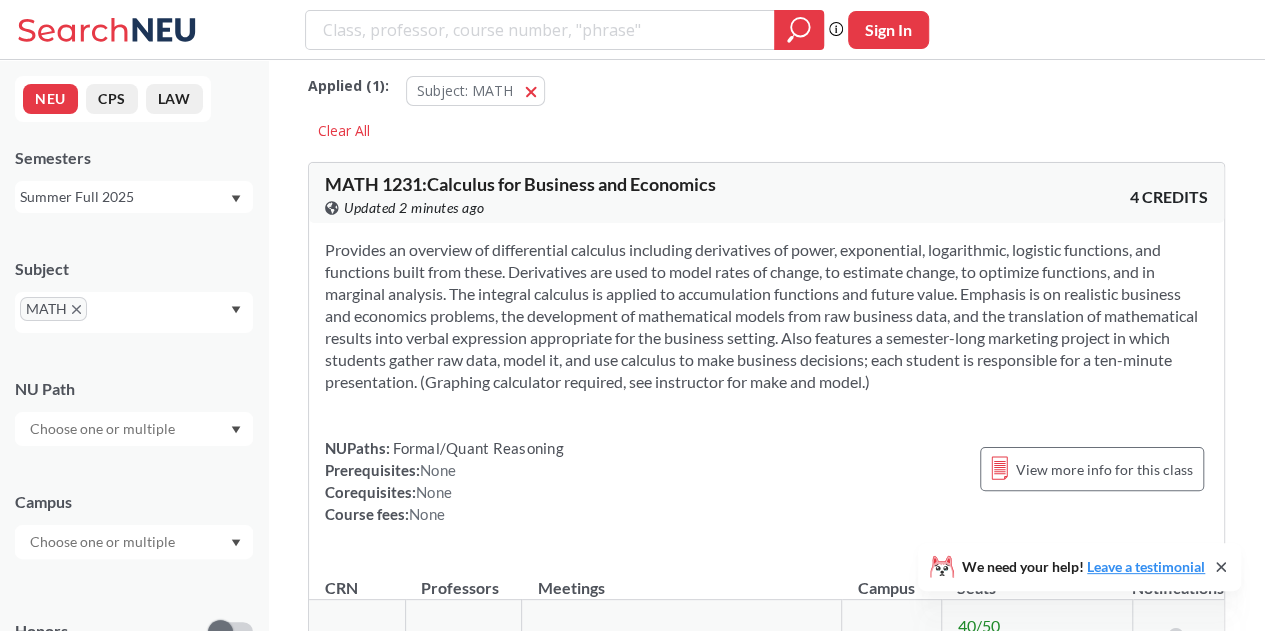 scroll, scrollTop: 0, scrollLeft: 0, axis: both 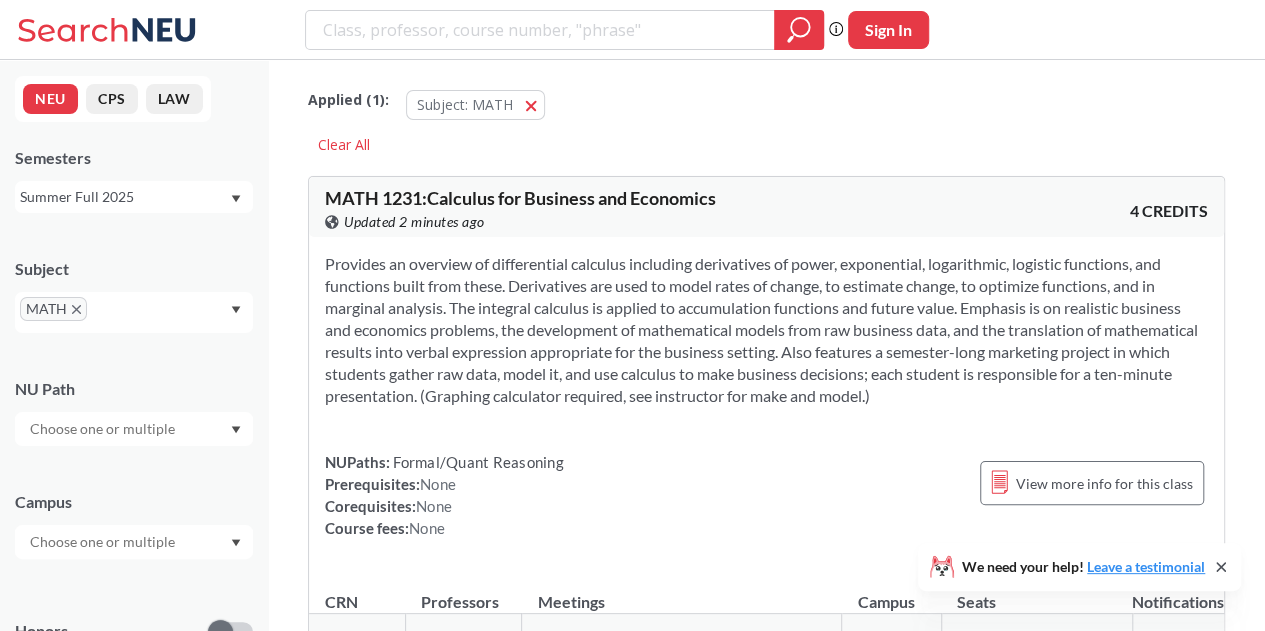 click on "Summer Full 2025" at bounding box center [134, 197] 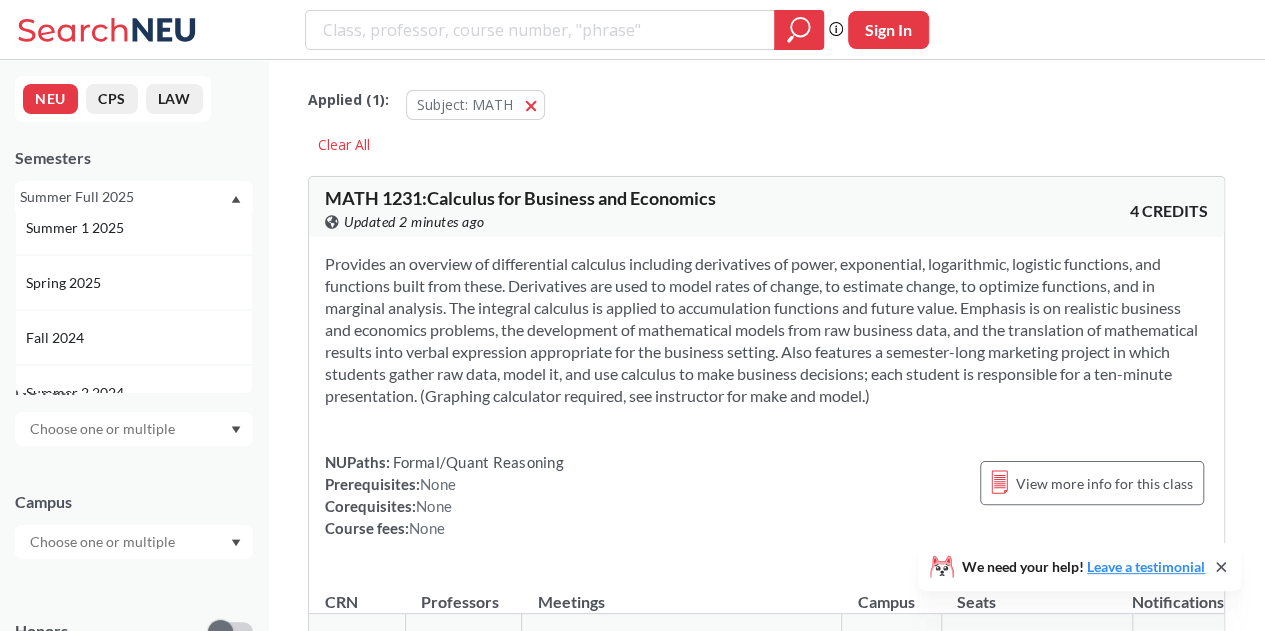 scroll, scrollTop: 195, scrollLeft: 0, axis: vertical 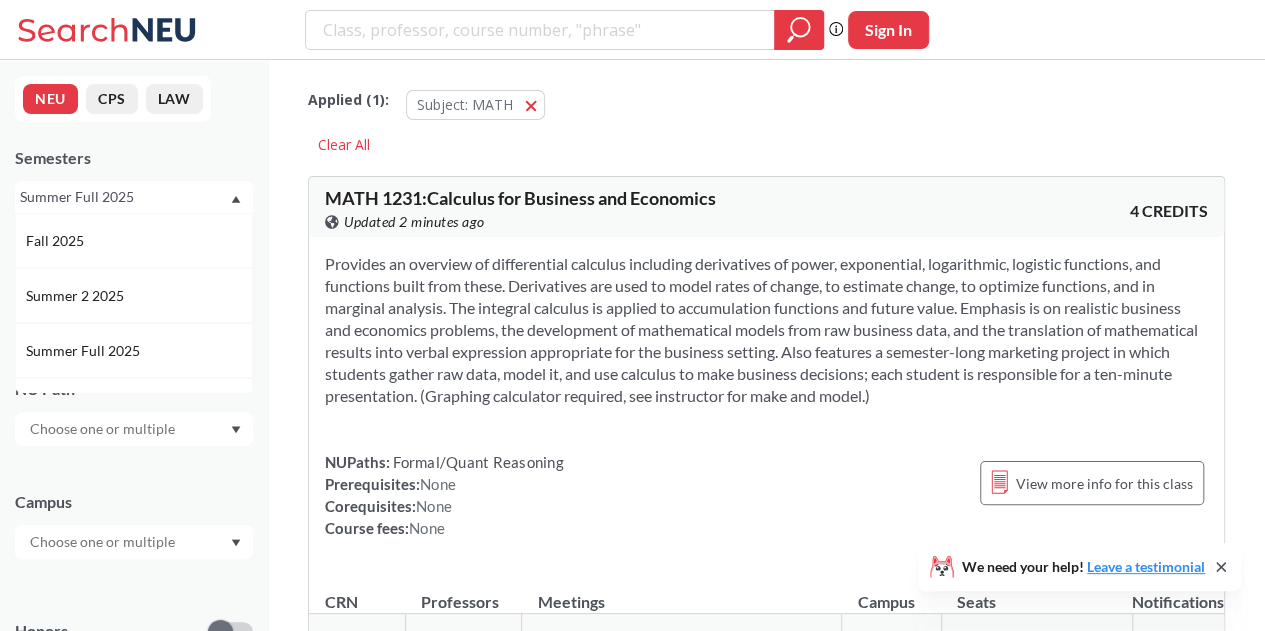 click on "Provides an overview of differential calculus including derivatives of power, exponential, logarithmic, logistic functions, and functions built from these. Derivatives are used to model rates of change, to estimate change, to optimize functions, and in marginal analysis. The integral calculus is applied to accumulation functions and future value. Emphasis is on realistic business and economics problems, the development of mathematical models from raw business data, and the translation of mathematical results into verbal expression appropriate for the business setting. Also features a semester-long marketing project in which students gather raw data, model it, and use calculus to make business decisions; each student is responsible for a ten-minute presentation. (Graphing calculator required, see instructor for make and model.)" at bounding box center [766, 330] 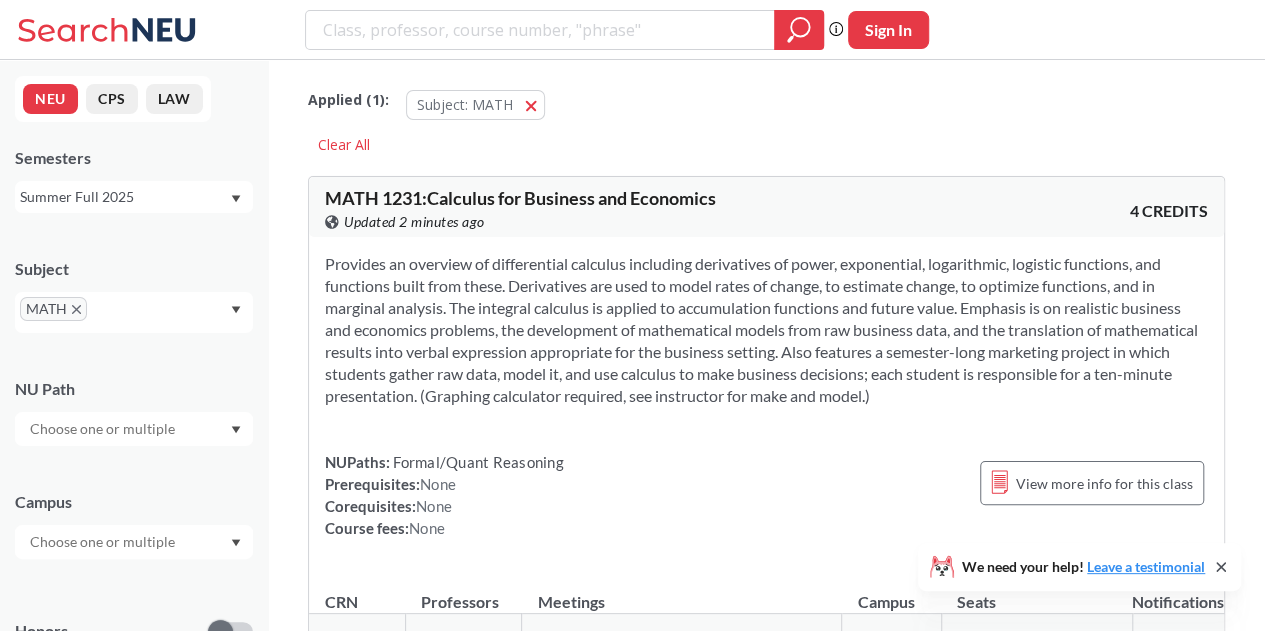 click on "MATH   1231 :  Calculus for Business and Economics View this course on Banner. Updated 2 minutes ago 4 CREDITS
Provides an overview of differential calculus including derivatives of power, exponential, logarithmic, logistic functions, and functions built from these. Derivatives are used to model rates of change, to estimate change, to optimize functions, and in marginal analysis. The integral calculus is applied to accumulation functions and future value. Emphasis is on realistic business and economics problems, the development of mathematical models from raw business data, and the translation of mathematical results into verbal expression appropriate for the business setting. Also features a semester-long marketing project in which students gather raw data, model it, and use calculus to make business decisions; each student is responsible for a ten-minute presentation. (Graphing calculator required, see instructor for make and model.)
NUPaths:   Formal/Quant Reasoning Prerequisites:  None None CRN" at bounding box center (766, 1084) 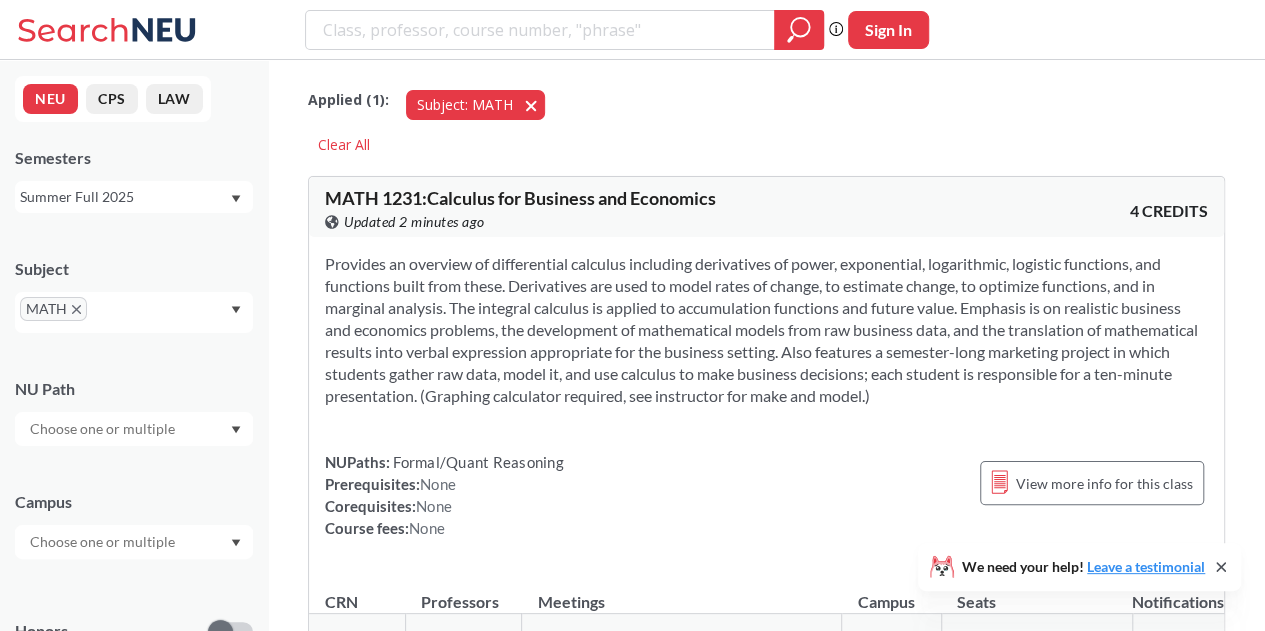 click on "Subject: MATH MATH" at bounding box center [475, 105] 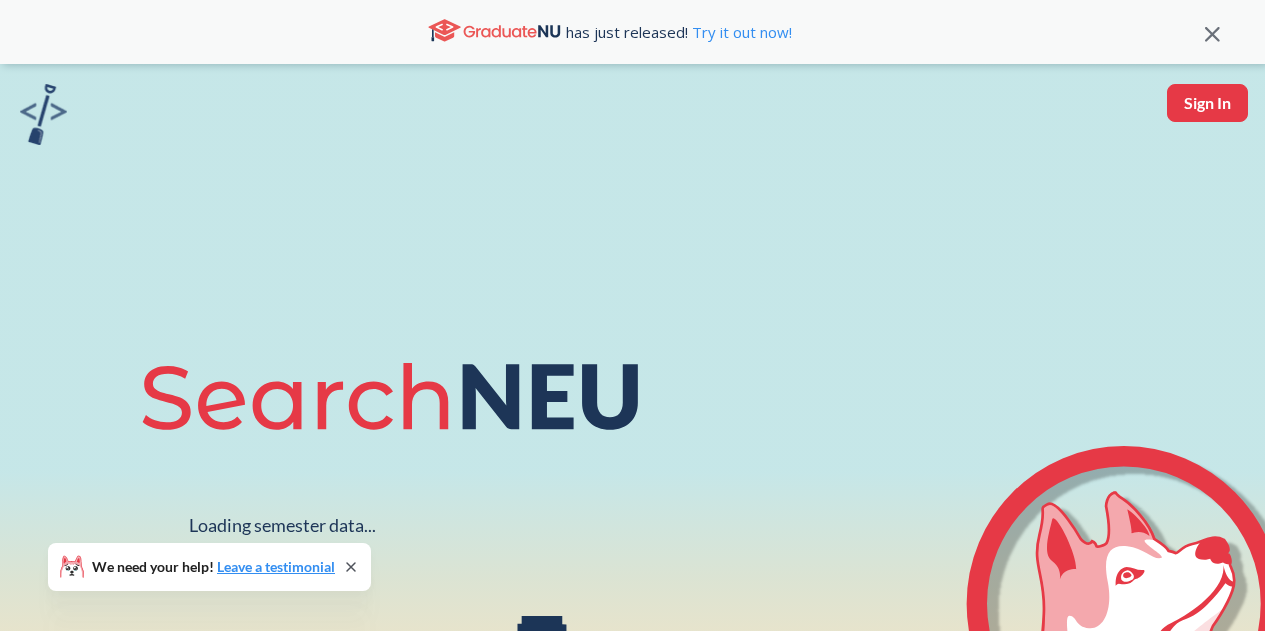 scroll, scrollTop: 0, scrollLeft: 0, axis: both 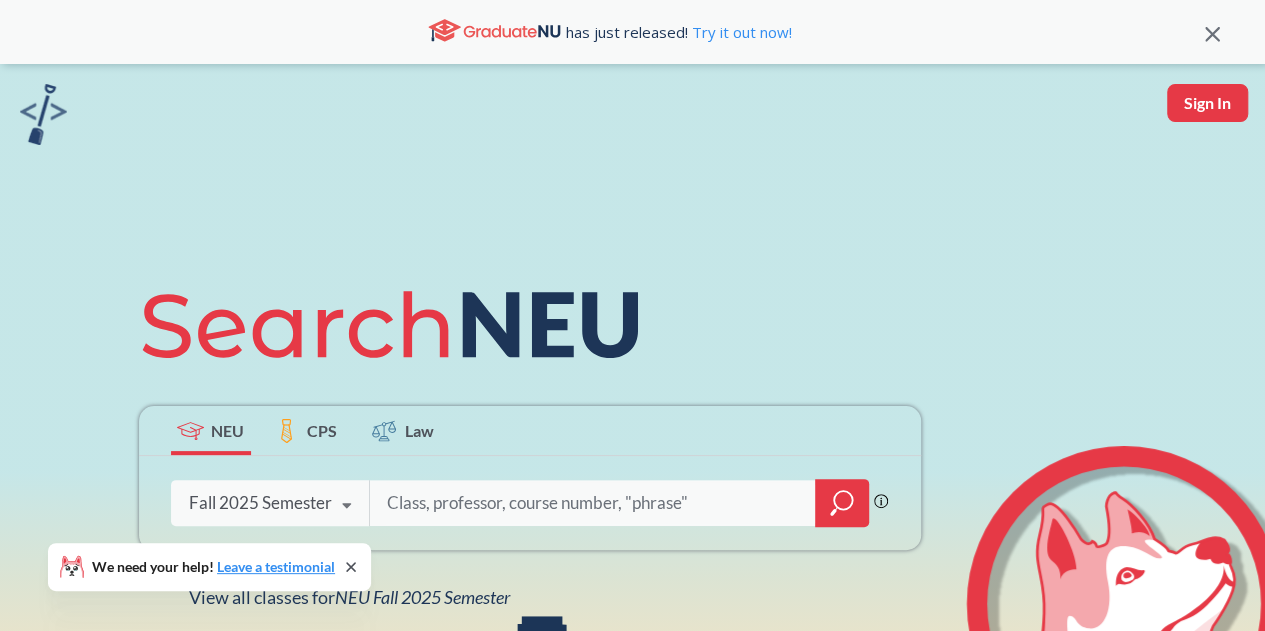 click at bounding box center [593, 503] 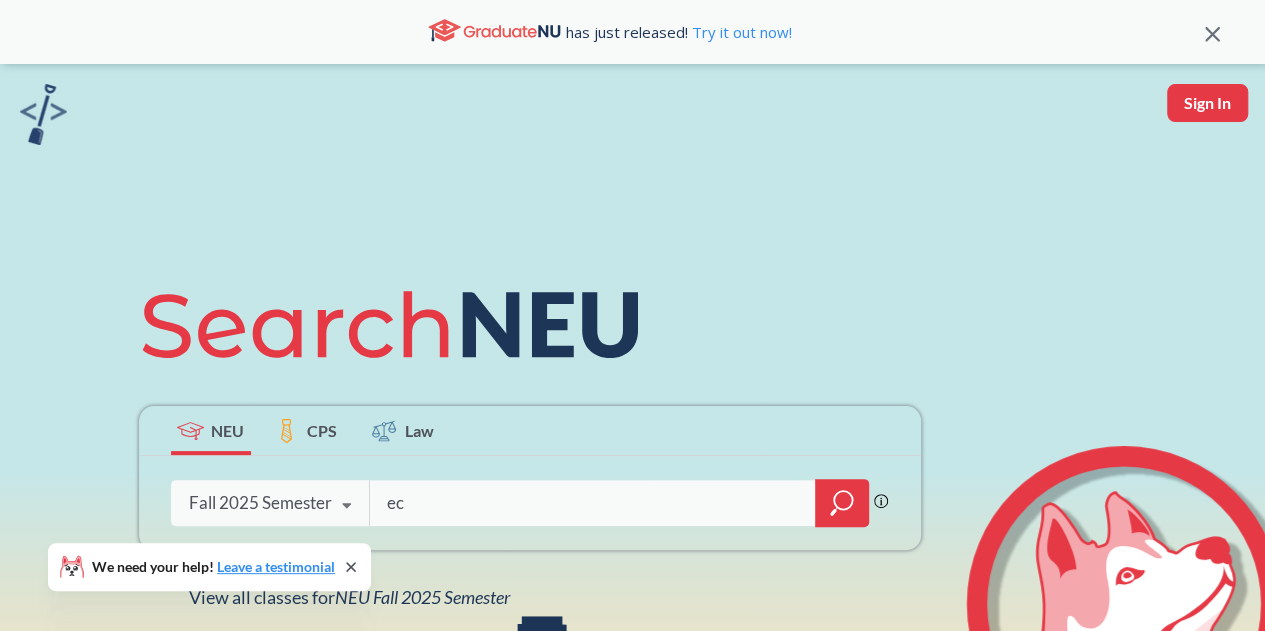 type on "e" 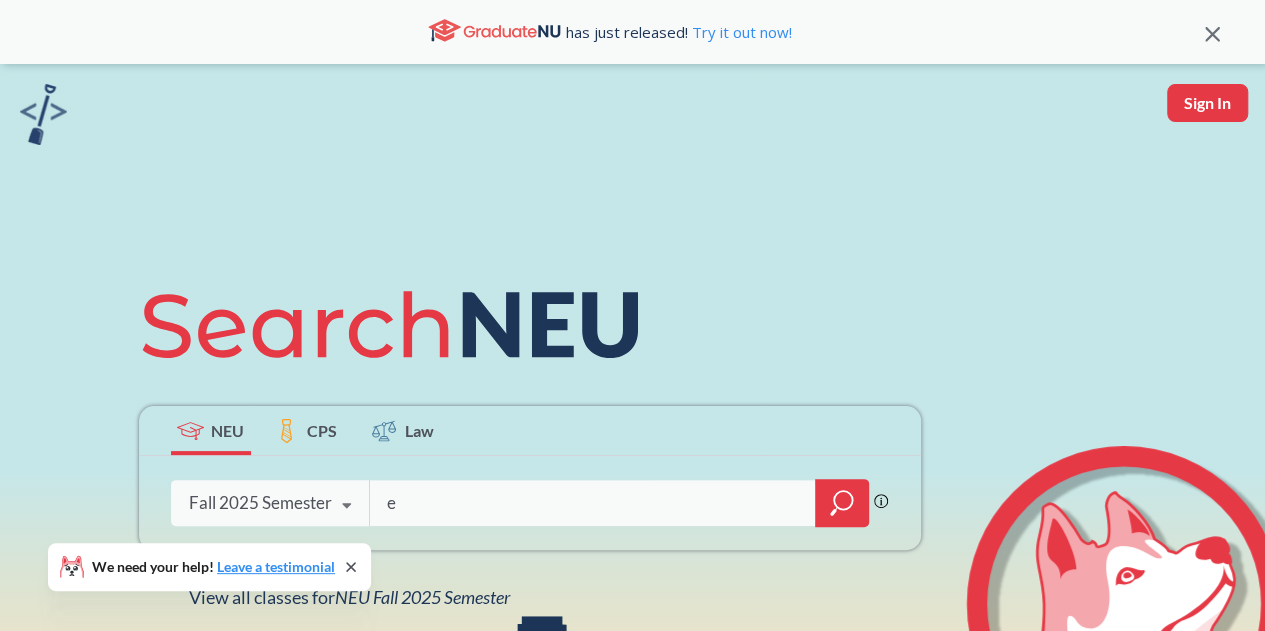 type 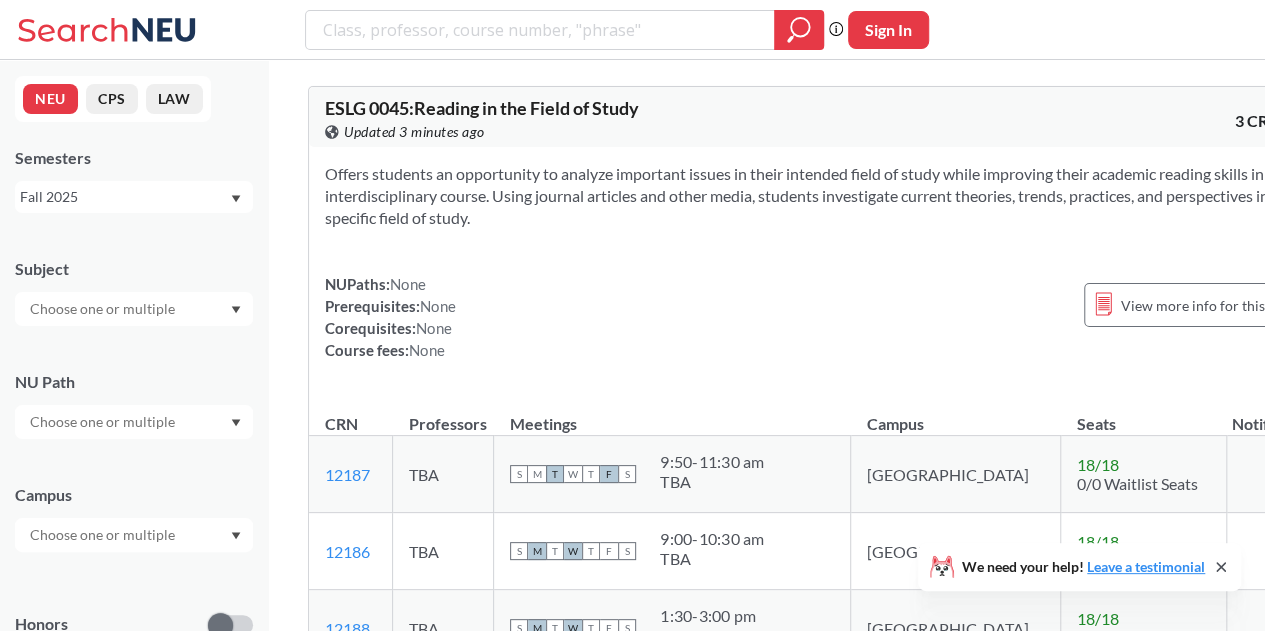 click at bounding box center (104, 309) 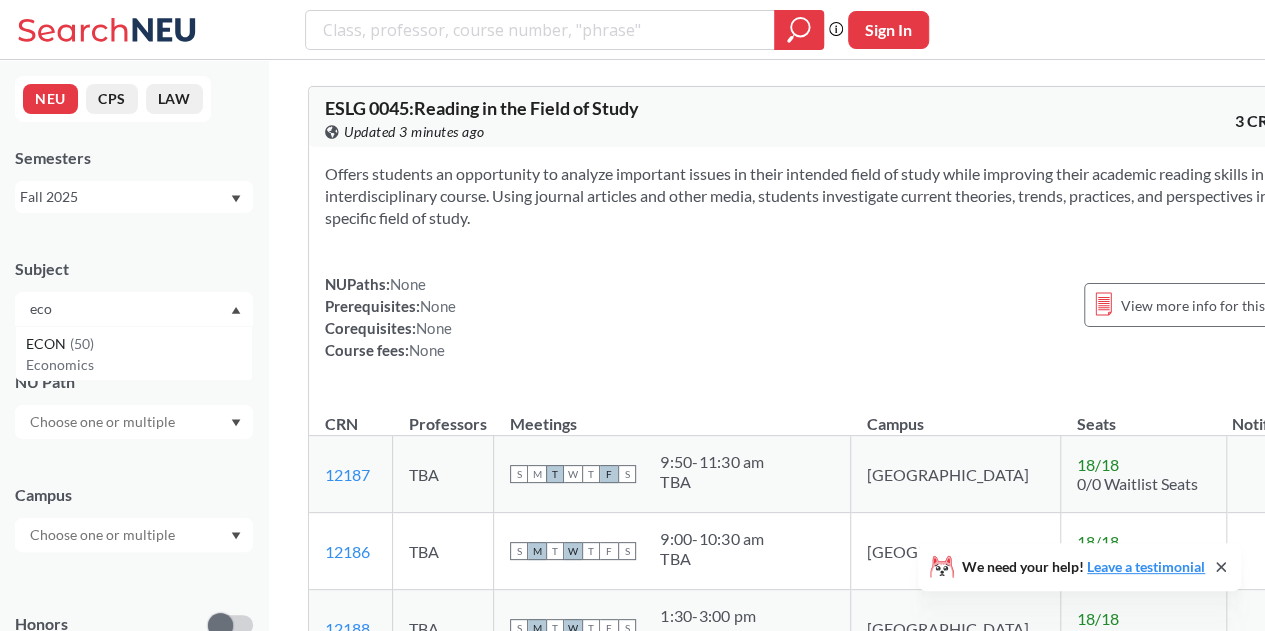 scroll, scrollTop: 0, scrollLeft: 0, axis: both 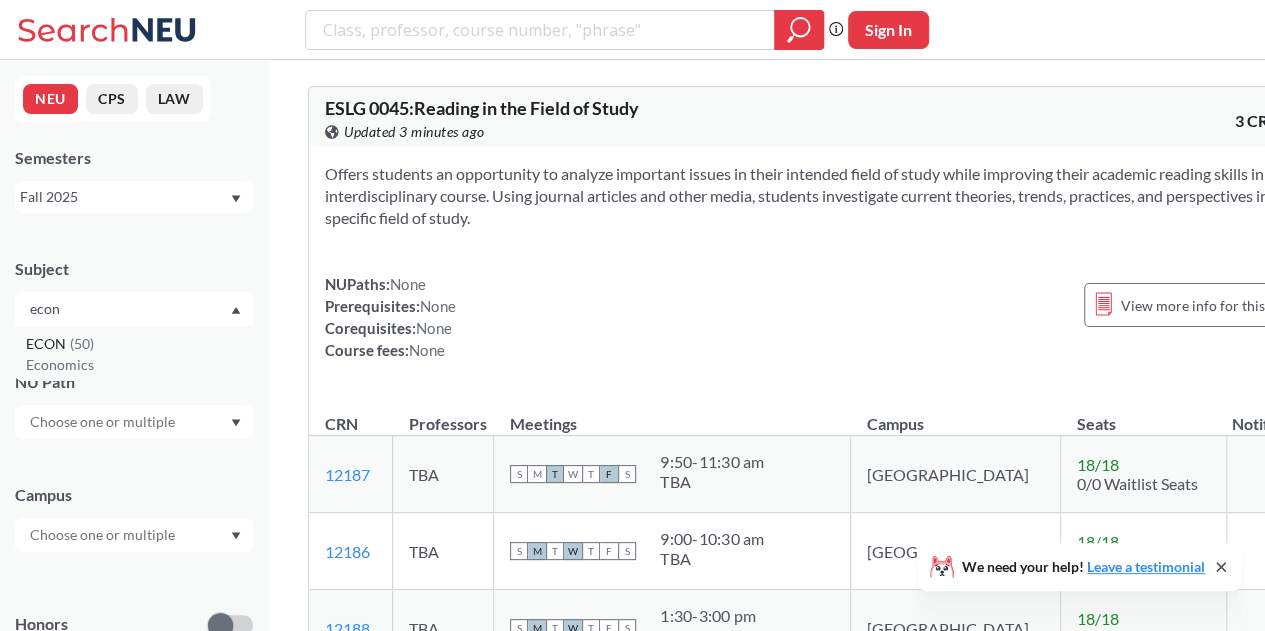 type on "econ" 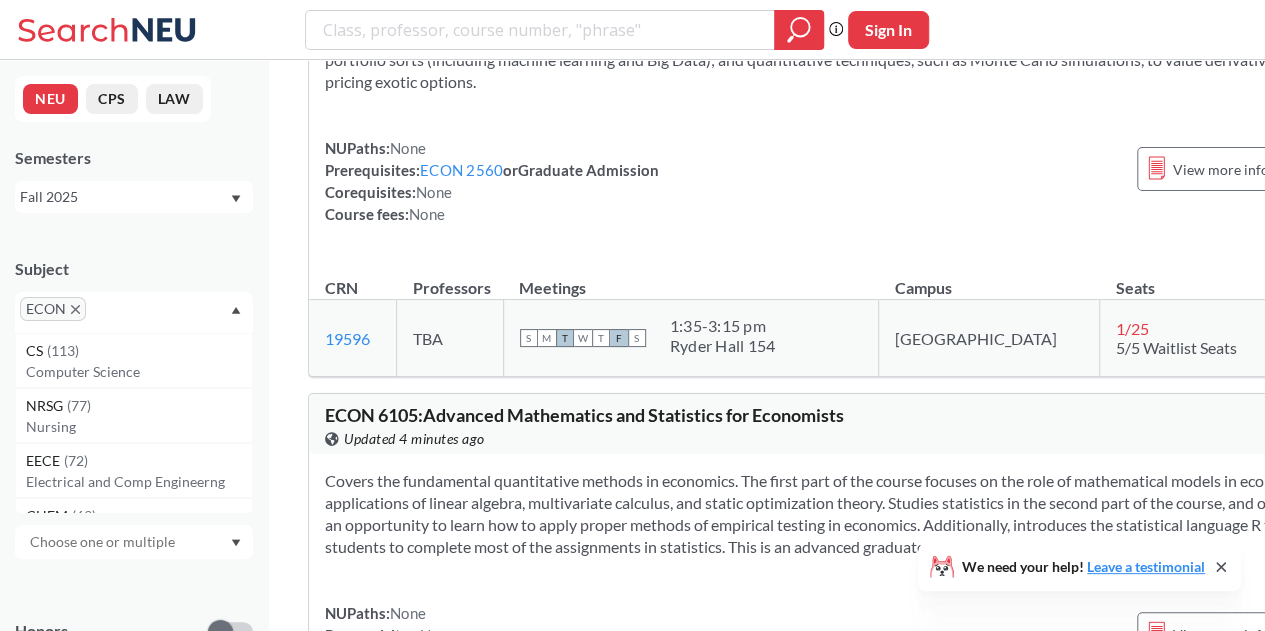 scroll, scrollTop: 20282, scrollLeft: 0, axis: vertical 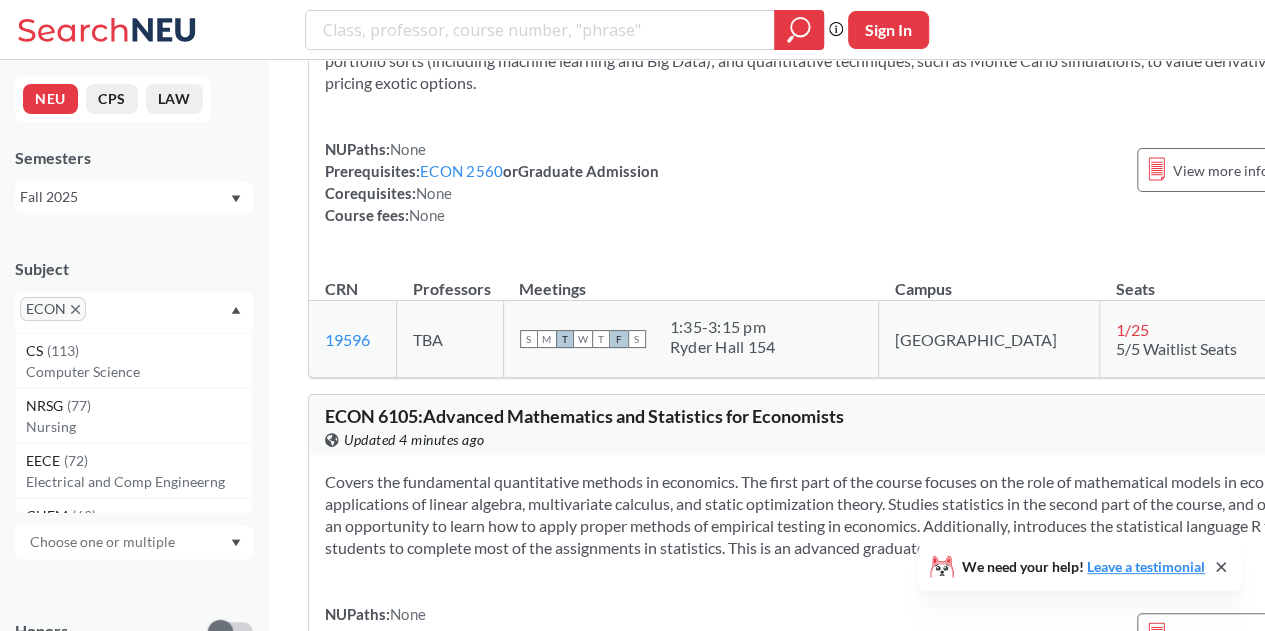click on "Covers many aspects of the contemporary quantitative finance toolkit. Uses standard econometrics to address empirical finance questions such as estimating stock betas and efficient market tests. Includes advanced econometrics for non-stationary data and limited dependent variables, with cointegration/statistical arbitrage applications and bankruptcy modeling; quantitative research and portfolio management techniques like factor portfolio sorts (including machine learning and Big Data); and quantitative techniques, such as Monte Carlo simulations, to value derivatives and for pricing exotic options.
NUPaths:  None Prerequisites:  ECON 2560  or  Graduate Admission Corequisites:  None Course fees:  None View more info for this class" at bounding box center (845, 113) 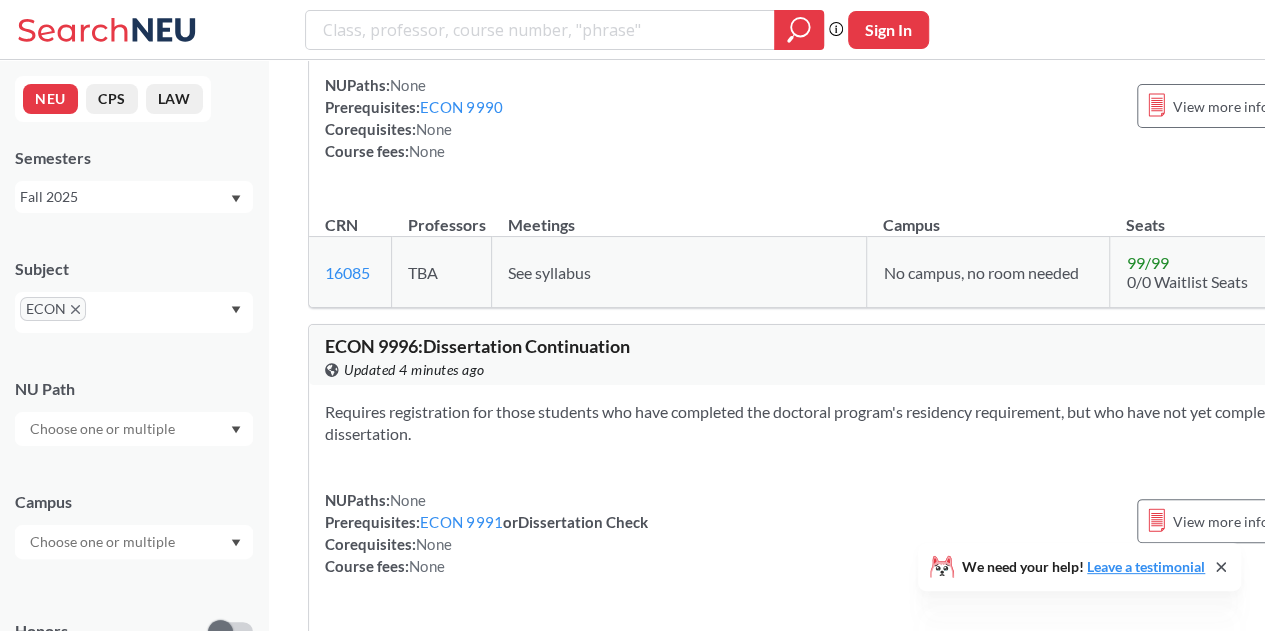 scroll, scrollTop: 25622, scrollLeft: 0, axis: vertical 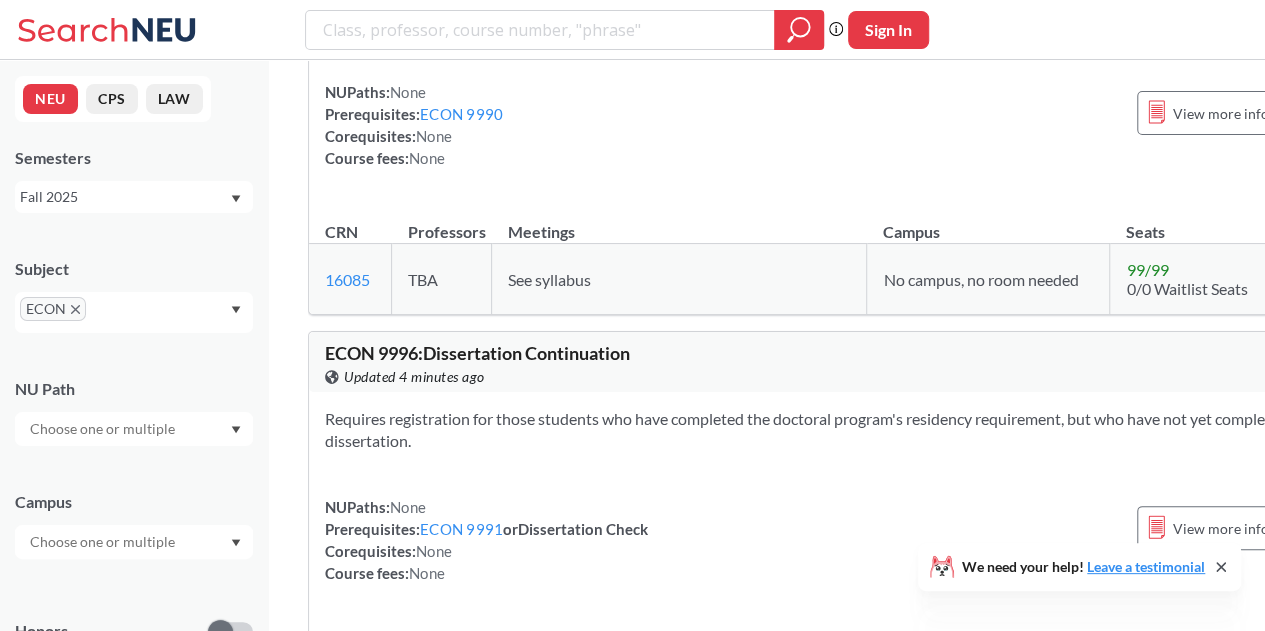 click on "Fall 2025" at bounding box center [124, 197] 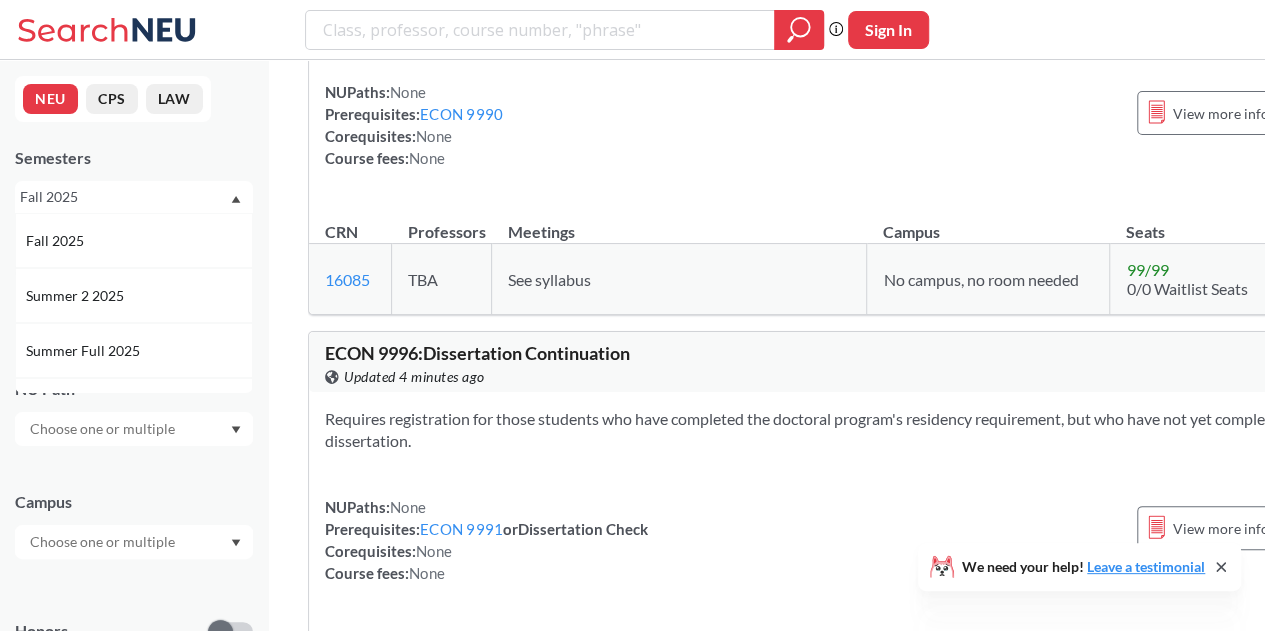 click on "NEU CPS LAW Semesters Fall 2025 Fall 2025 Summer 2 2025 Summer Full 2025 Summer 1 2025 Spring 2025 Fall 2024 Summer 2 2024 Summer Full 2024 Summer 1 2024 Spring 2024 Fall 2023 Summer 2 2023 Summer Full 2023 Summer 1 2023 Spring 2023 Fall 2022 Summer 2 2022 Summer Full 2022 Summer 1 2022 Spring 2022 Fall 2021 Summer 2 2021 Summer Full 2021 Summer 1 2021 Spring 2021 Fall 2020 Summer 2 2020 Summer Full 2020 Summer 1 2020 Spring 2020 Fall 2019 Subject ECON NU Path Campus Honors Class Type Lecture 40 Individual Instruction 6 Recitation/Discussion 2 Seminar 2 Course ID Range 1000 2000 3000 4000 5000 6000 7000 8000" at bounding box center [134, 345] 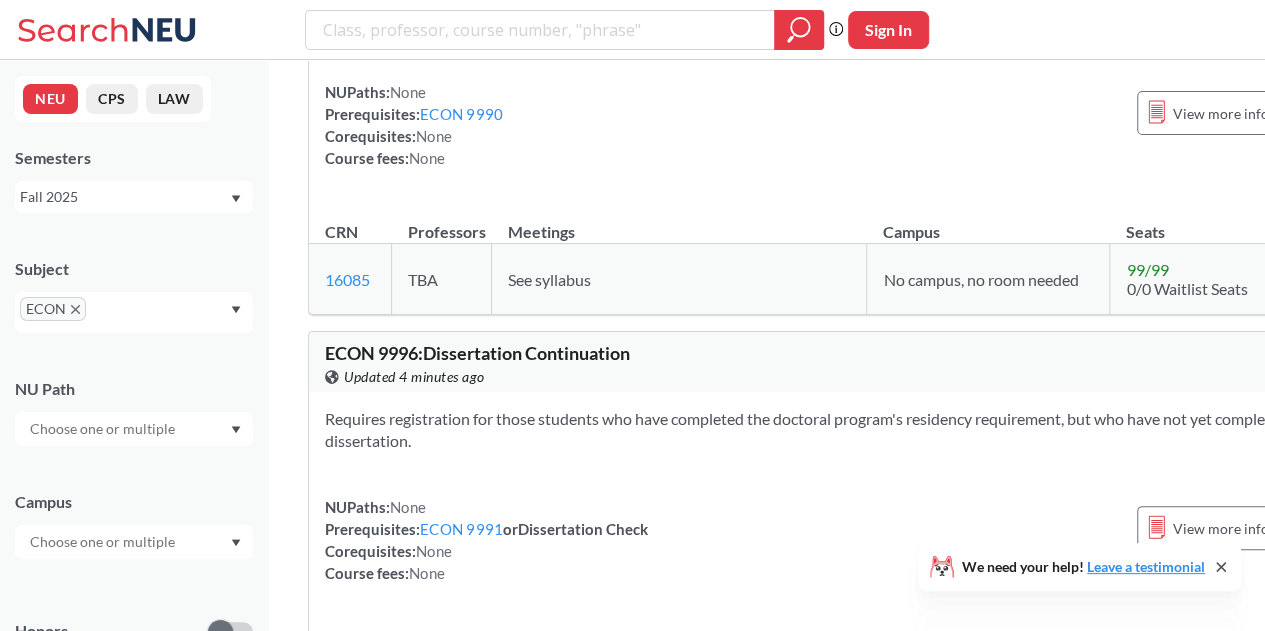 click on "Fall 2025" at bounding box center [124, 197] 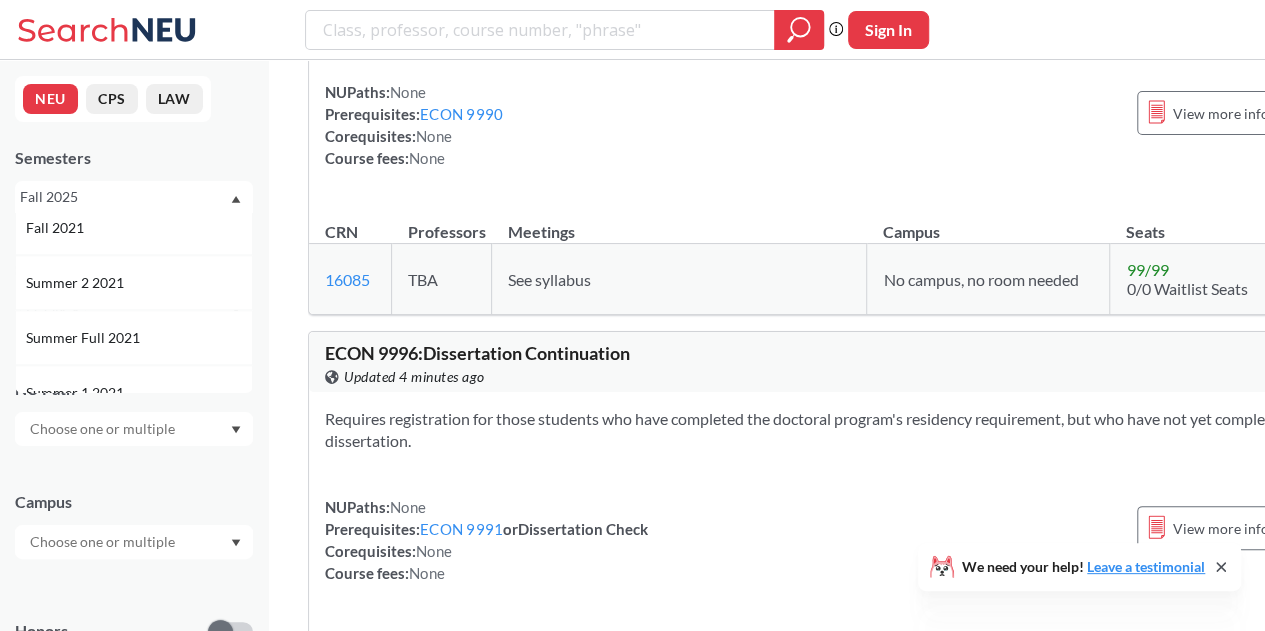 scroll, scrollTop: 1524, scrollLeft: 0, axis: vertical 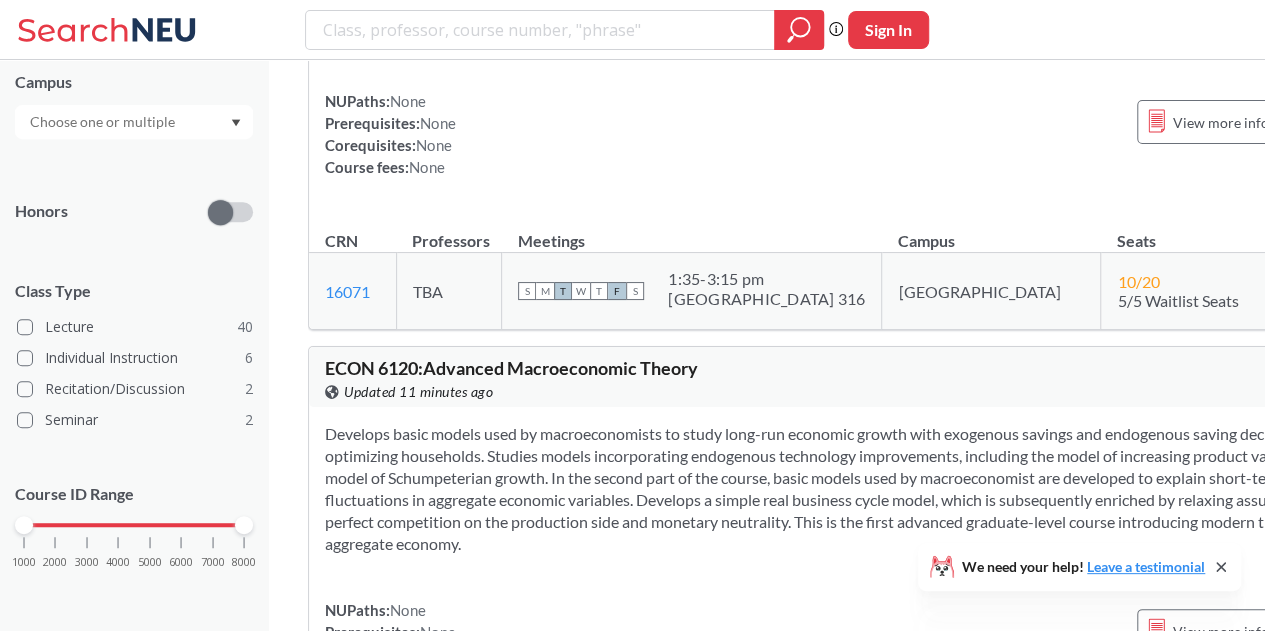 click on "ECON   6110 :  Advanced Microeconomic Theory View this course on Banner. Updated 11 minutes ago" at bounding box center (585, -84) 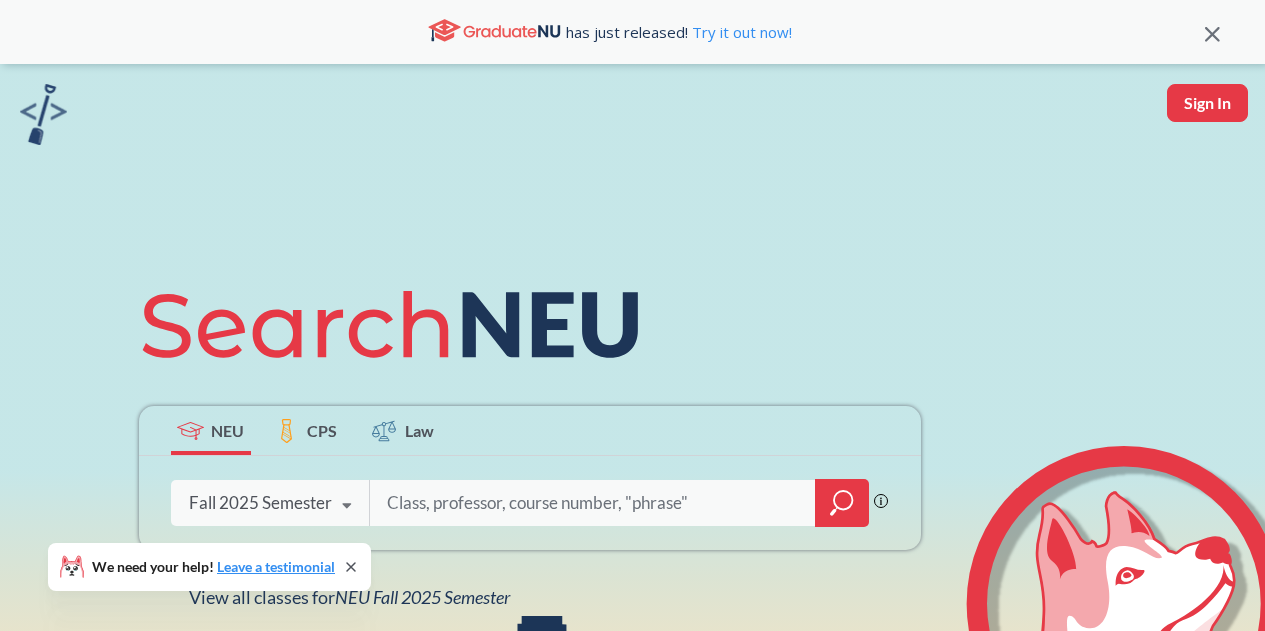 scroll, scrollTop: 0, scrollLeft: 0, axis: both 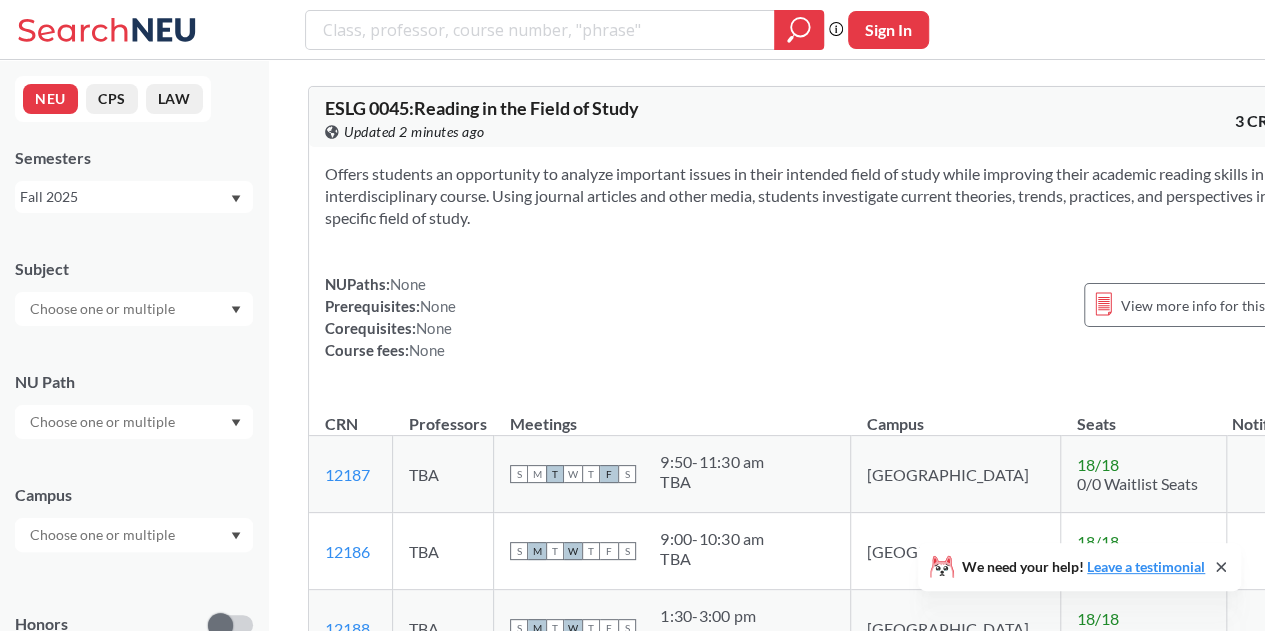 click at bounding box center (104, 309) 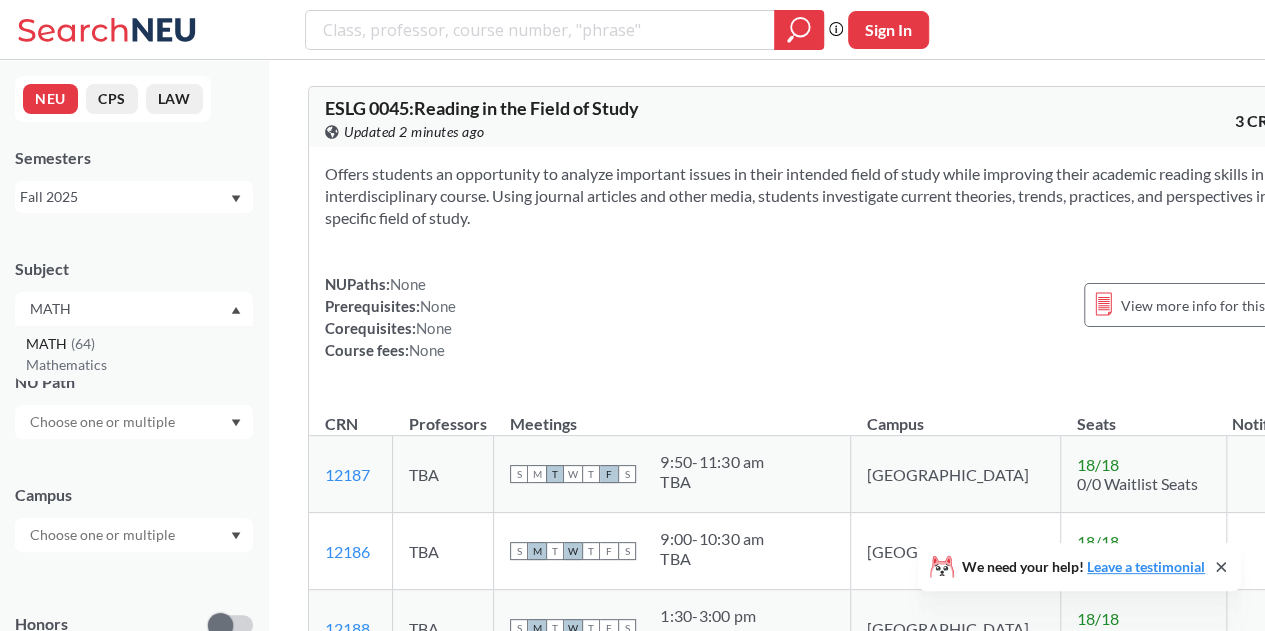 type on "MATH" 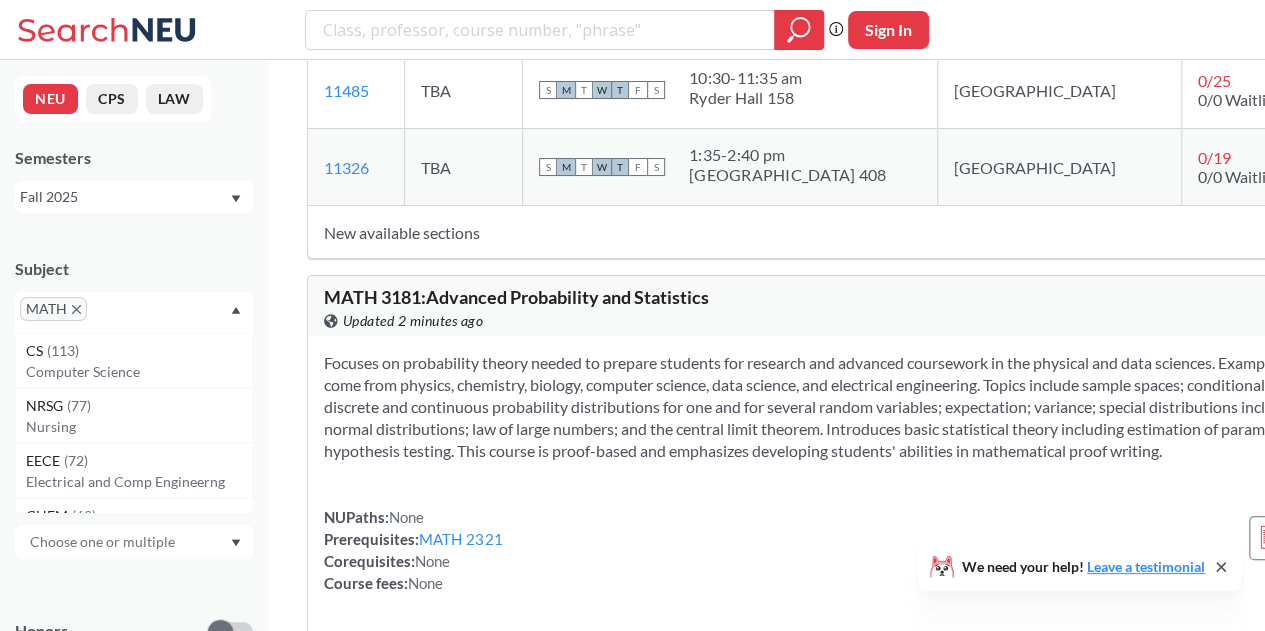 scroll, scrollTop: 13118, scrollLeft: 0, axis: vertical 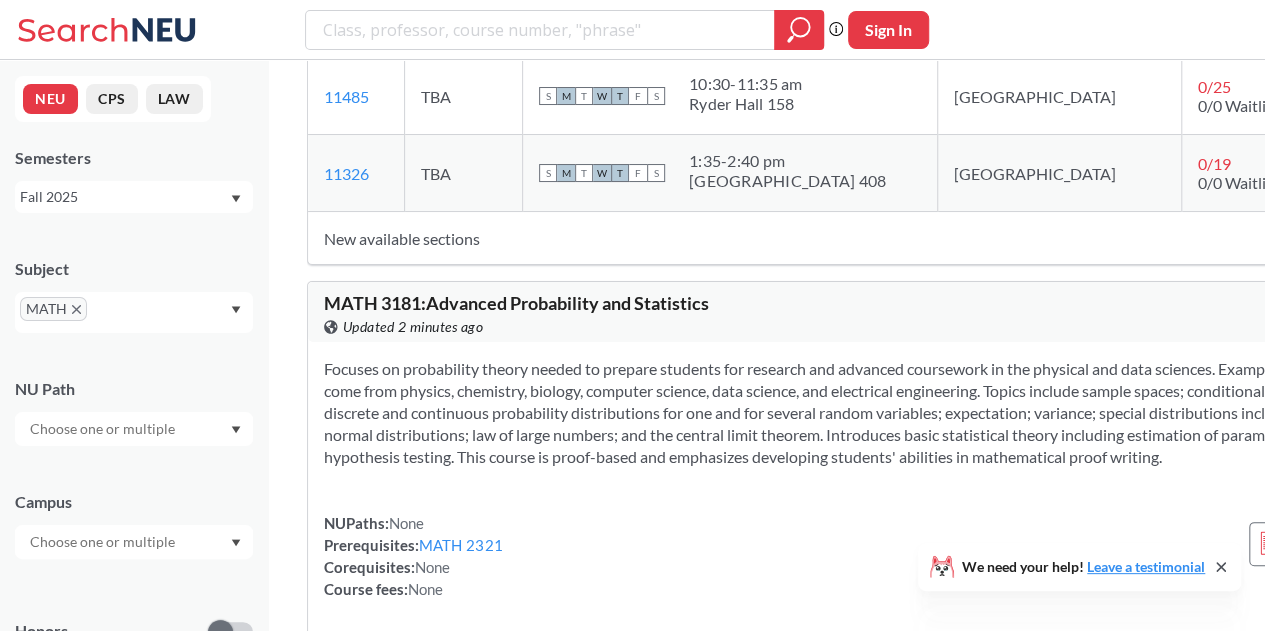 drag, startPoint x: 454, startPoint y: 315, endPoint x: 436, endPoint y: 323, distance: 19.697716 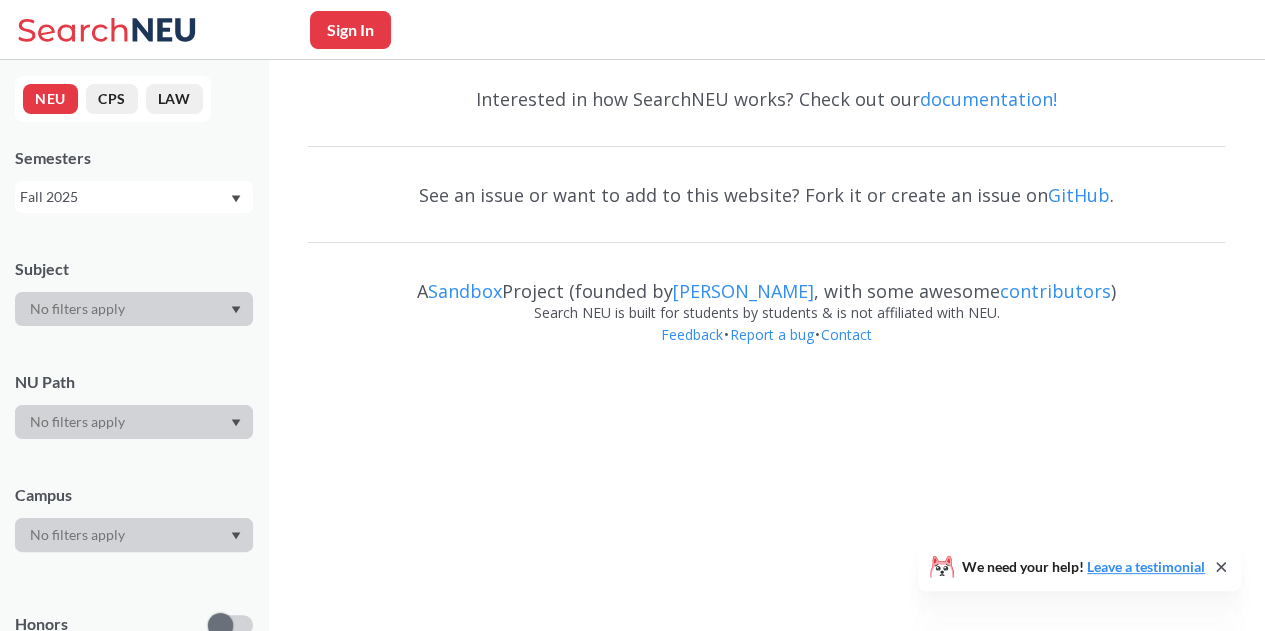 scroll, scrollTop: 0, scrollLeft: 0, axis: both 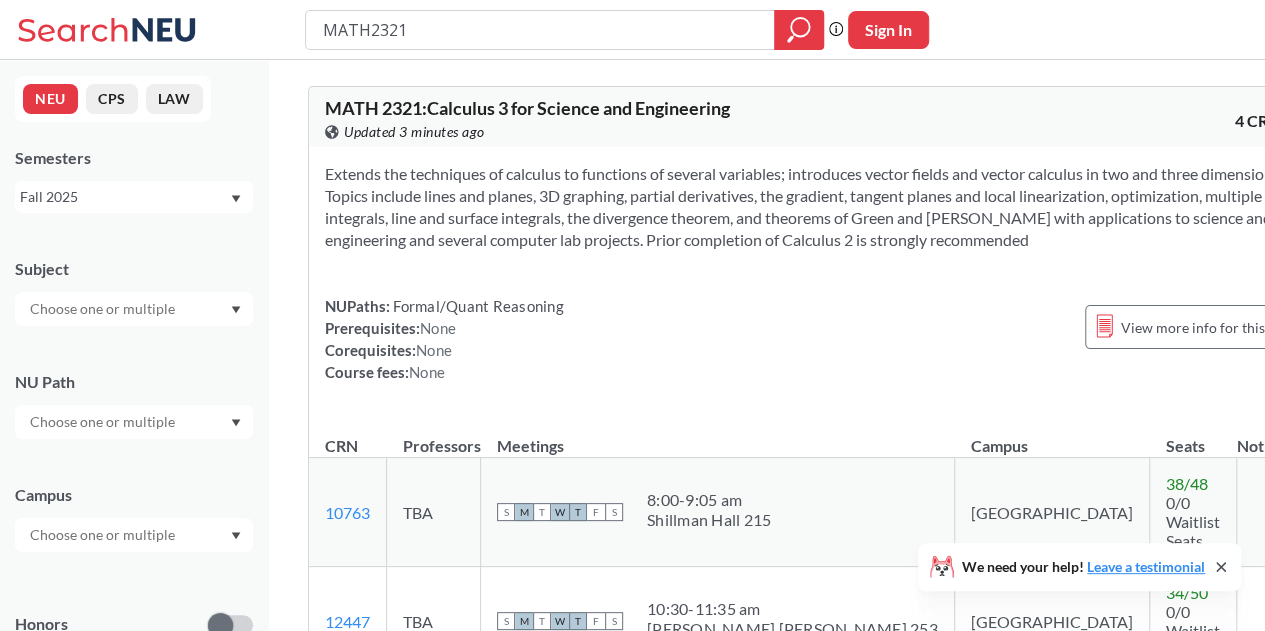 type 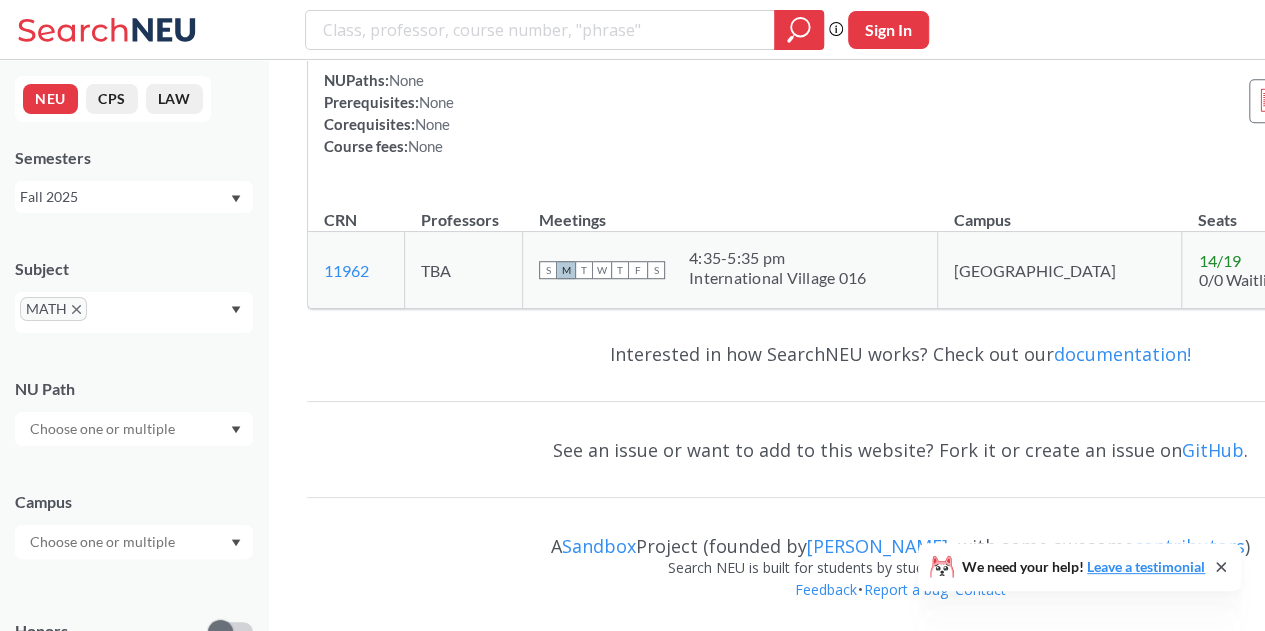 scroll, scrollTop: 13118, scrollLeft: 0, axis: vertical 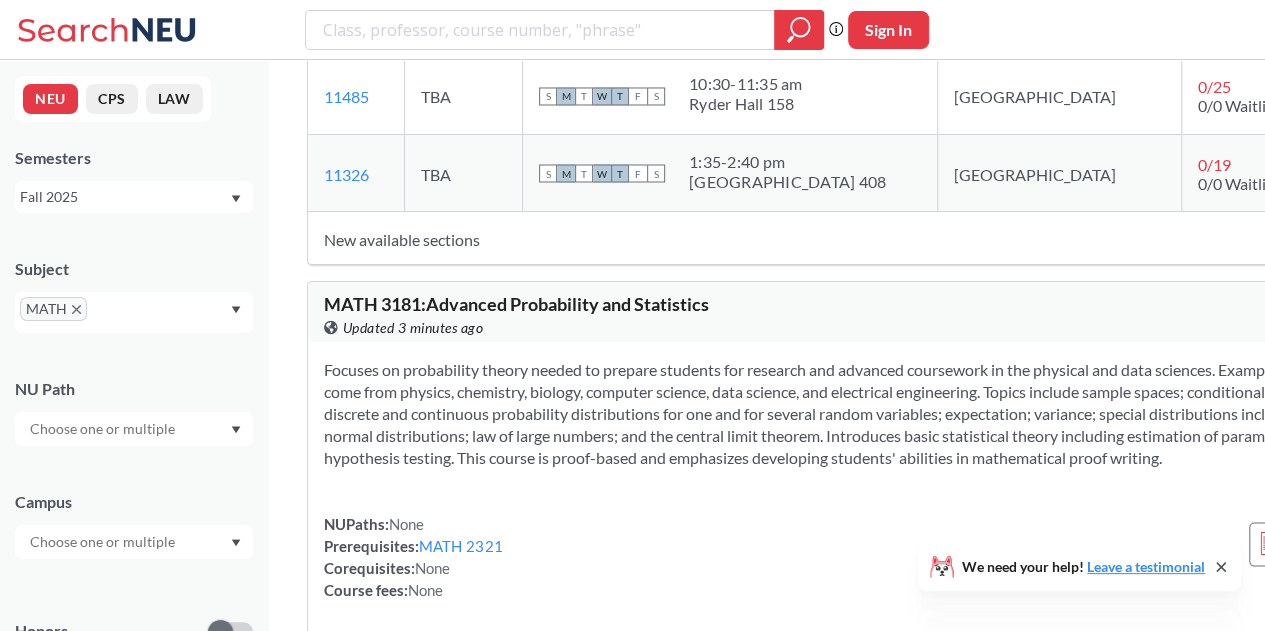 click on "MATH 2331" at bounding box center [571, -149] 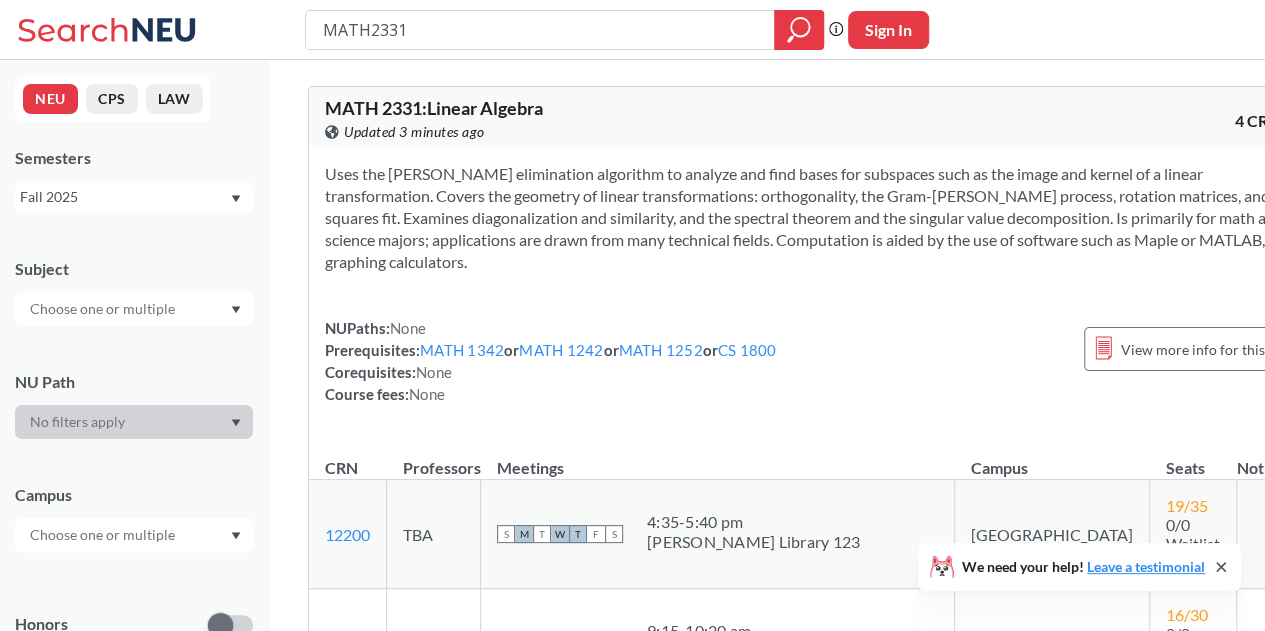 type 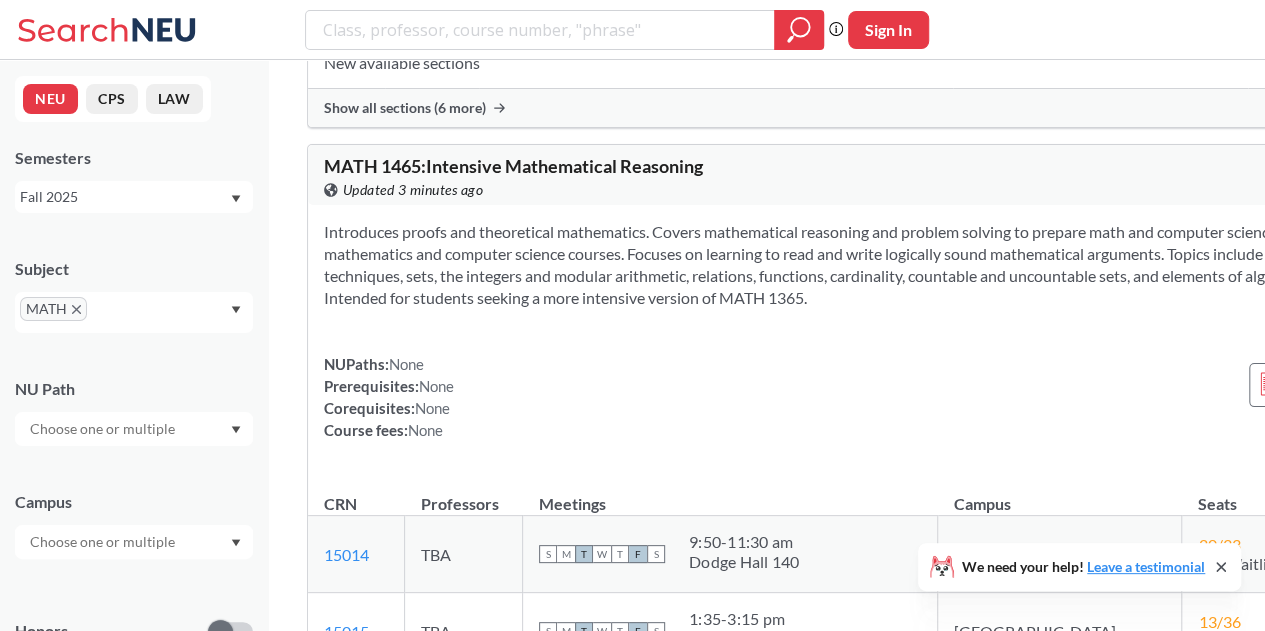 scroll, scrollTop: 13118, scrollLeft: 0, axis: vertical 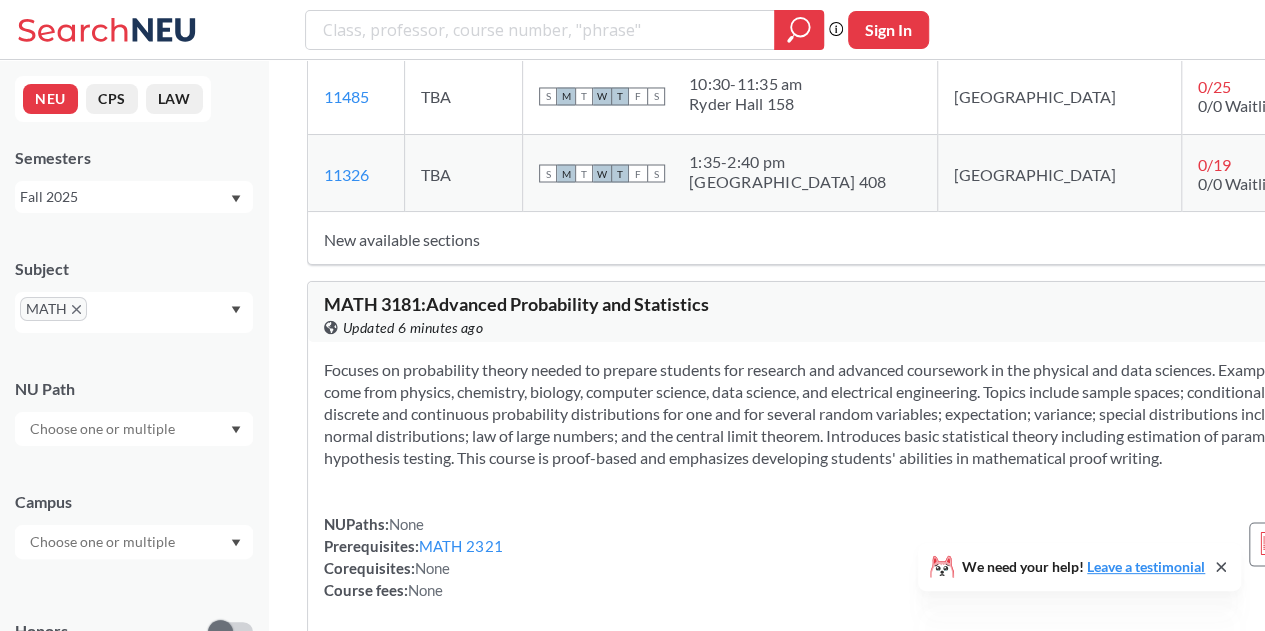 click on "Presents basic concepts and techniques of the group theory: symmetry groups, axiomatic definition of groups, important classes of groups (abelian groups, cyclic groups, additive and multiplicative groups of residues, and permutation groups), Cayley table, subgroups, group homomorphism, cosets, the Lagrange theorem, normal subgroups, quotient groups, and direct products. Studies structural properties of groups. Possible applications include geometry, number theory, crystallography, physics, and combinatorics." at bounding box center [901, -270] 